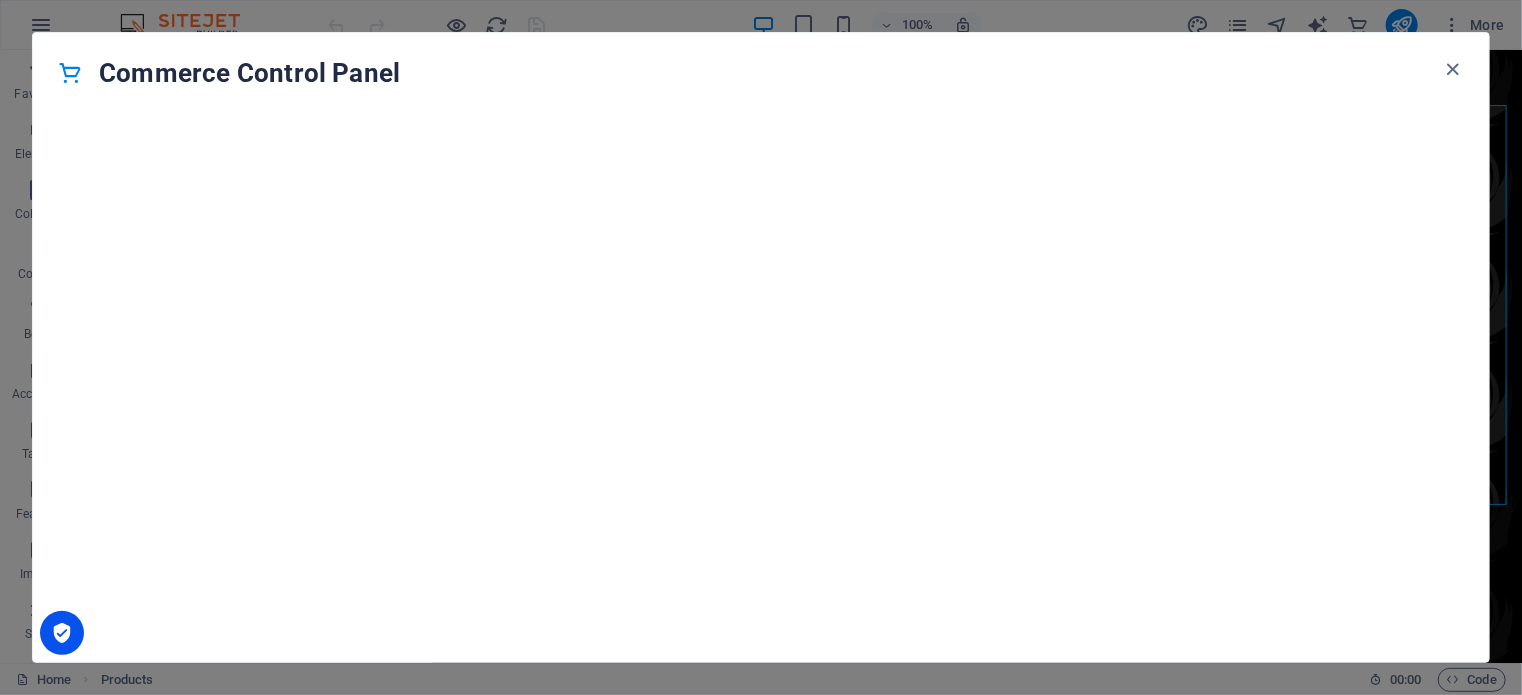 scroll, scrollTop: 6084, scrollLeft: 0, axis: vertical 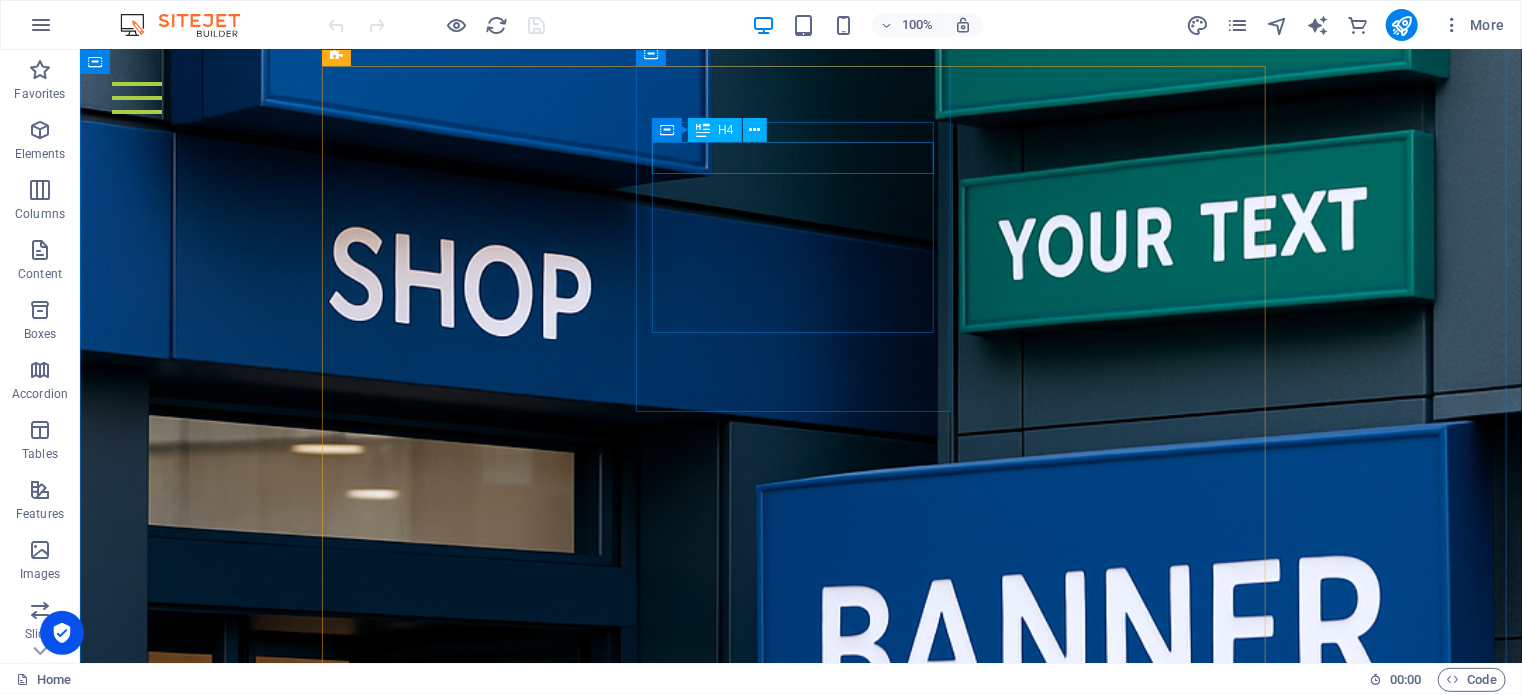 click on "SIGNAGE" at bounding box center (485, 2813) 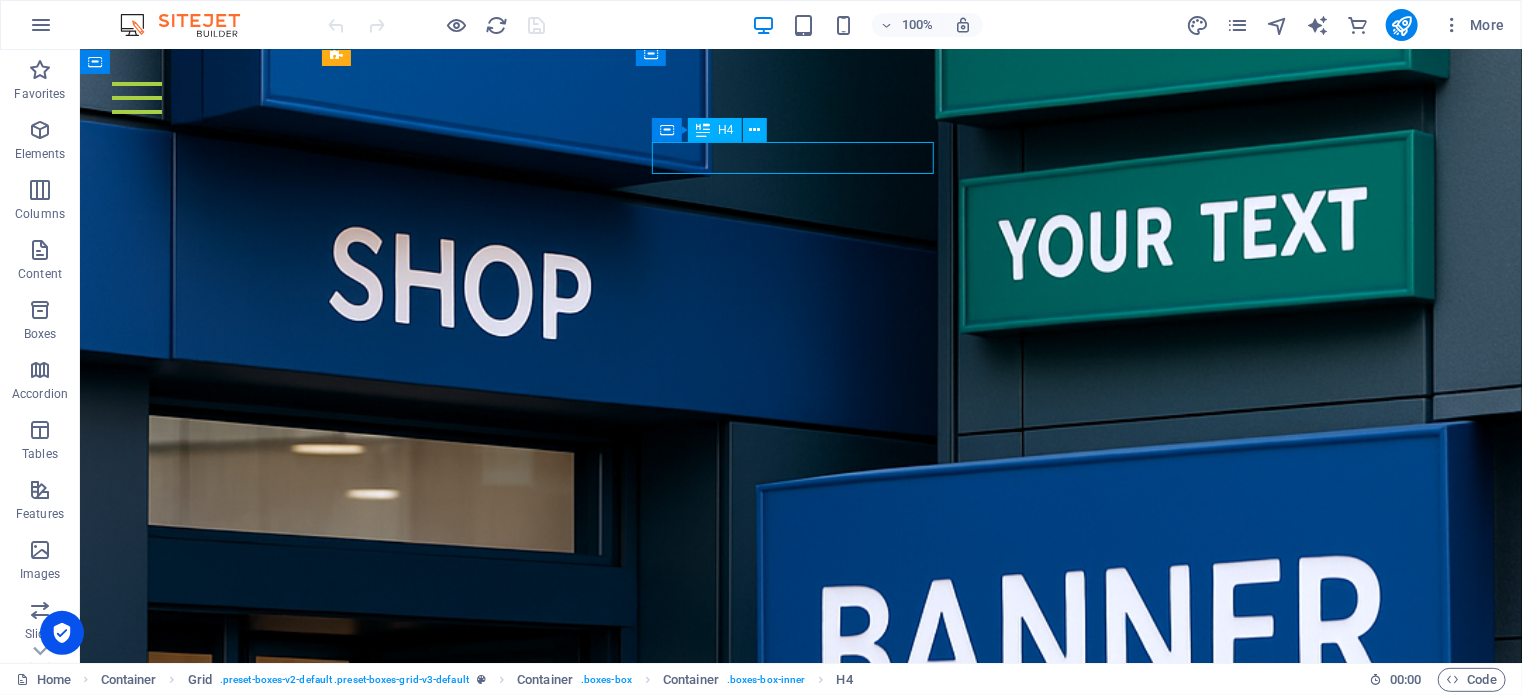 click on "SIGNAGE" at bounding box center [485, 2813] 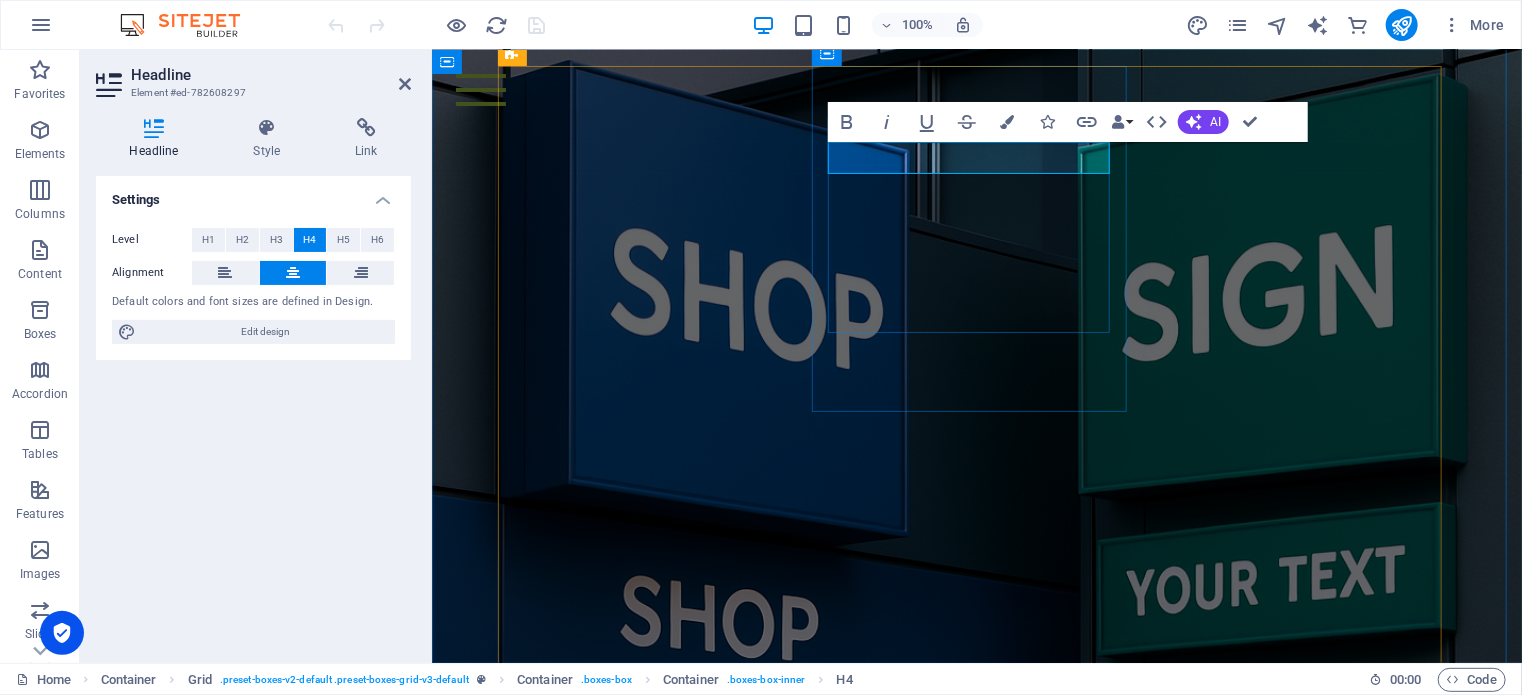 scroll, scrollTop: 3086, scrollLeft: 0, axis: vertical 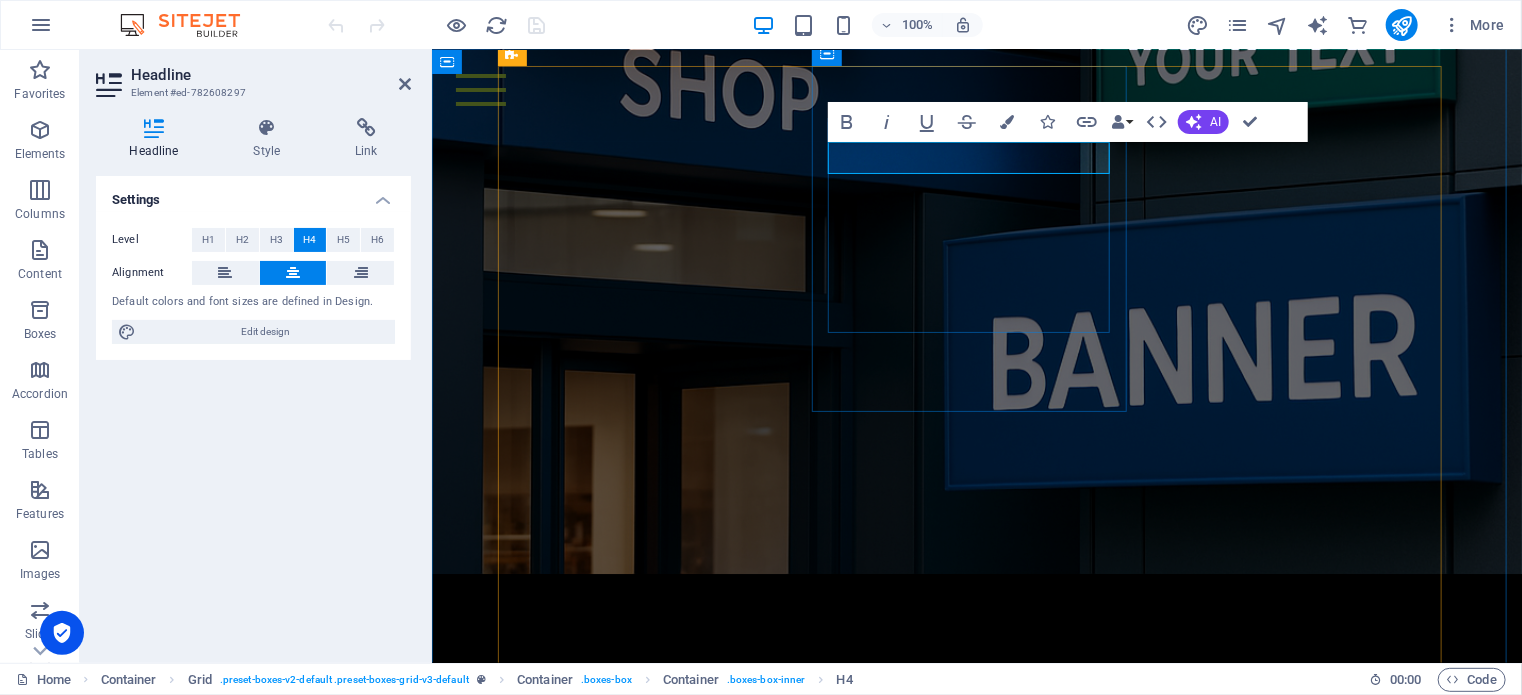 click on "SIGNAGE" at bounding box center [661, 2580] 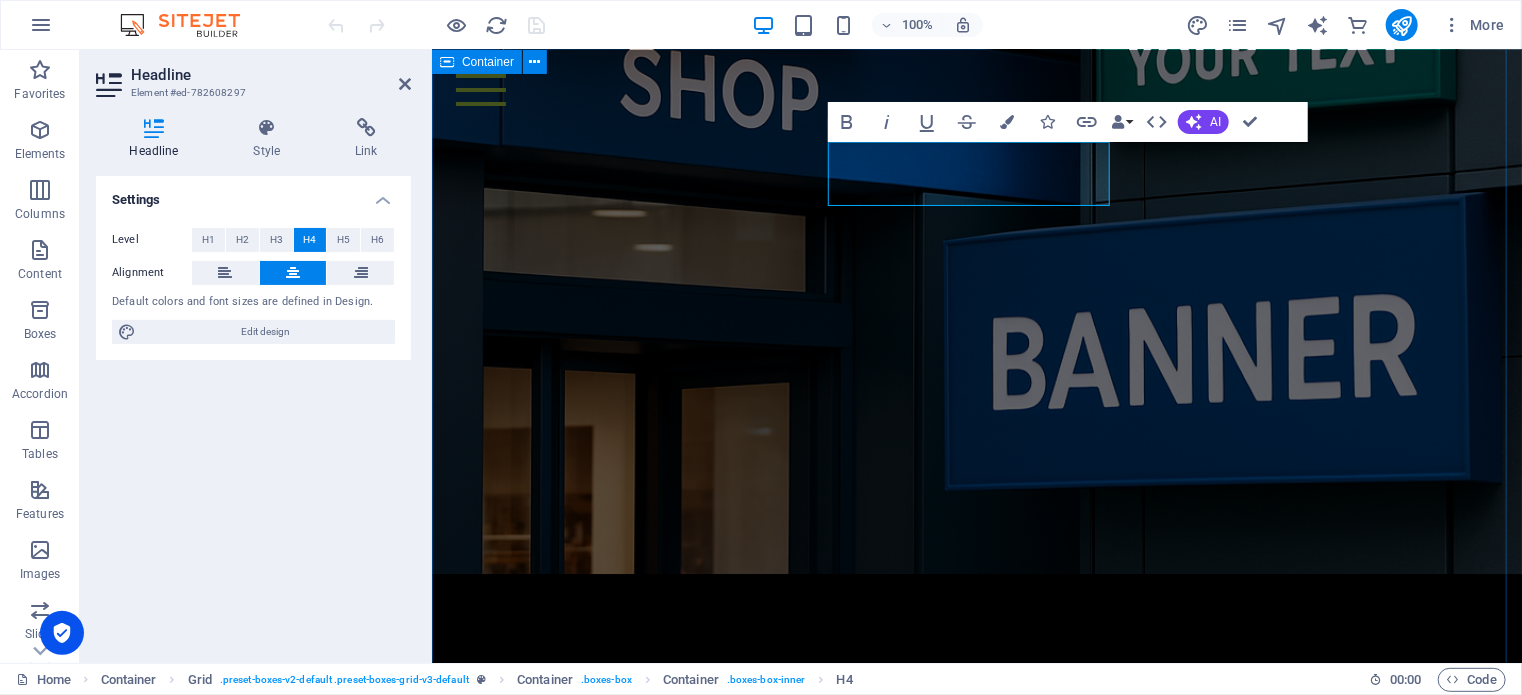 click on "SERVICES DIGITAL PRINTING  Labels Paper Printing Paper Finishing NCR Books Canvasses Banners SIGNAGE / ‌VEHICLE DECALS UV Flat Signs Fabricated (3D)  Lightboxes  Laser Cutting Vehicle Decals & Wrapping APPAREL BRANDING Embroidery Heatflex Transfer DTF (Direct to film) Clothing Supplies Clothing Manufacturing  Alterations  PROMOTIONAL BRANDING  Gazebos & Fabric Banners Mugs & Key Rings Name Badges Promotional Gifts Promotional Branding Doming" at bounding box center [976, 2764] 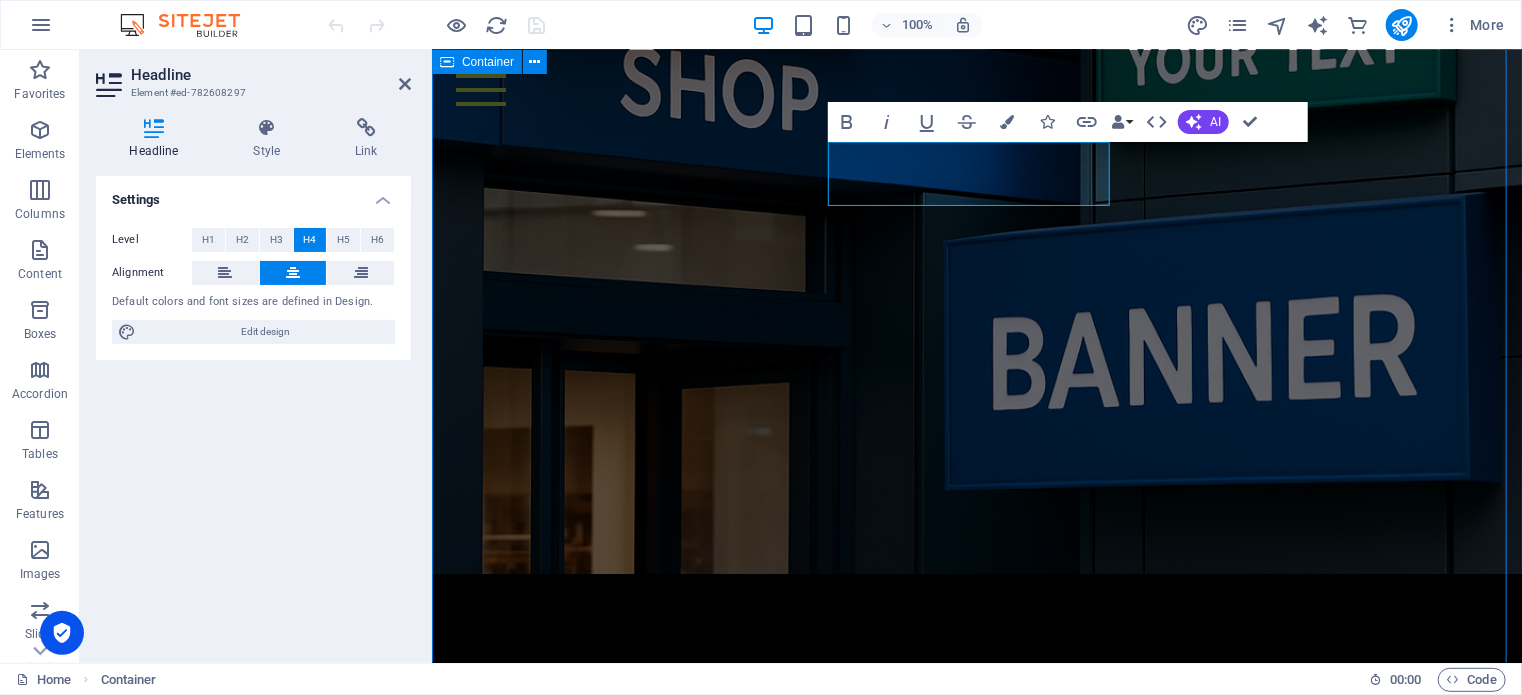 scroll, scrollTop: 2556, scrollLeft: 0, axis: vertical 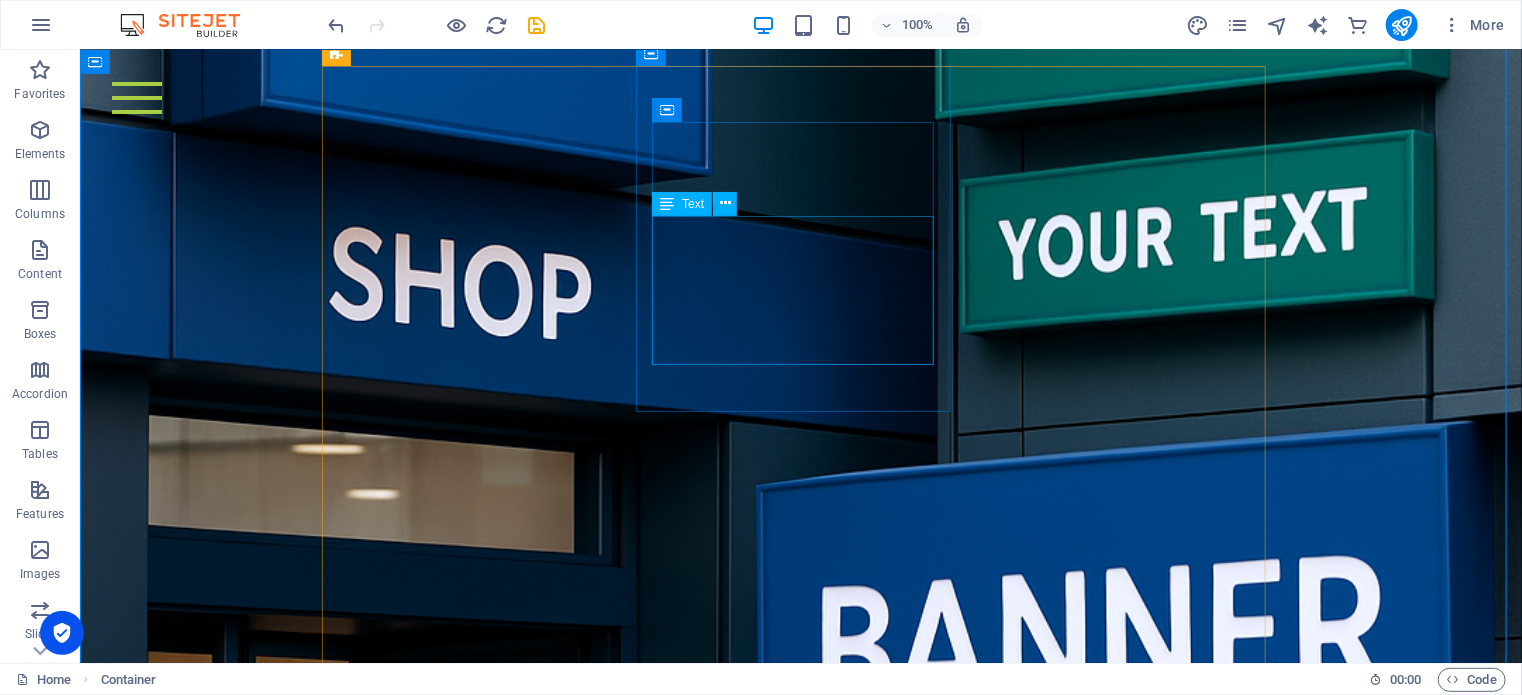 click on "UV Flat Signs Fabricated (3D)  Lightboxes  Laser Cutting Vehicle Decals & Wrapping" at bounding box center (485, 2947) 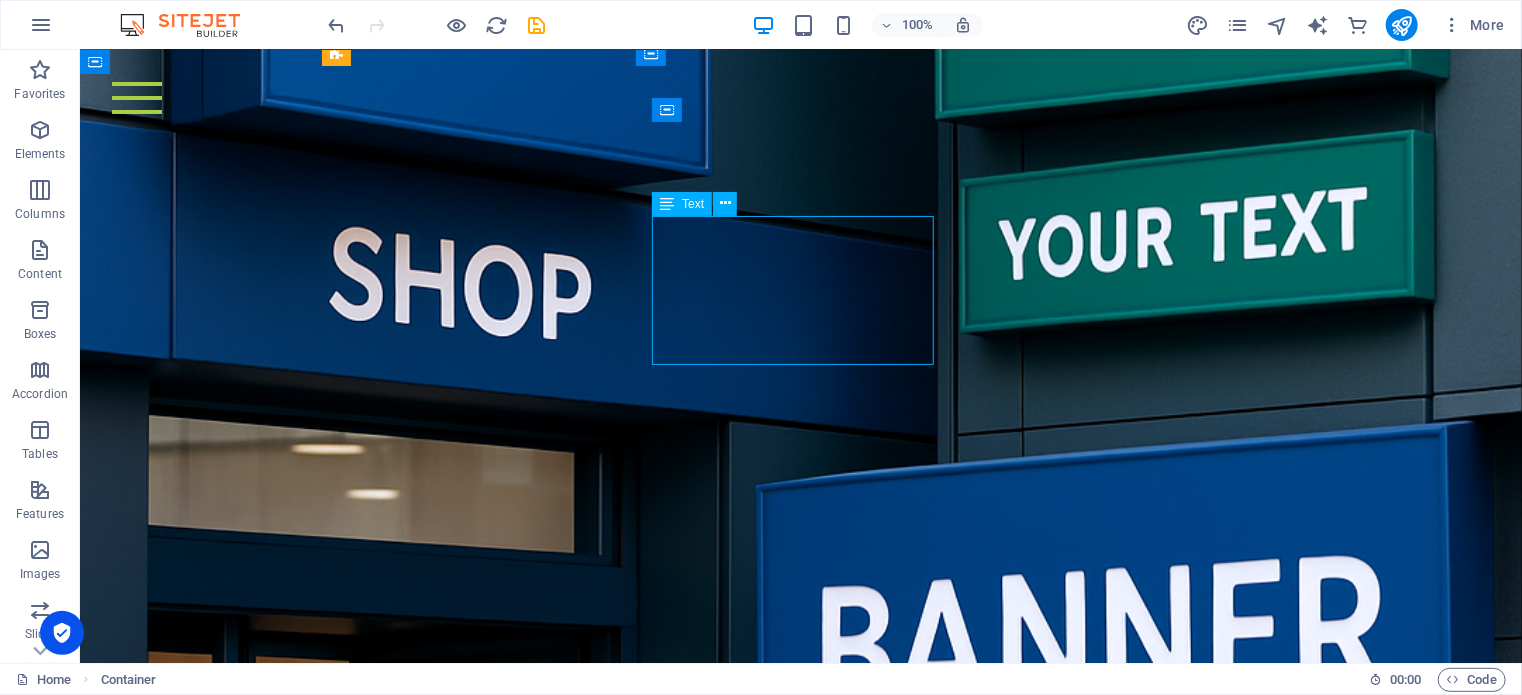 click on "UV Flat Signs Fabricated (3D)  Lightboxes  Laser Cutting Vehicle Decals & Wrapping" at bounding box center (485, 2947) 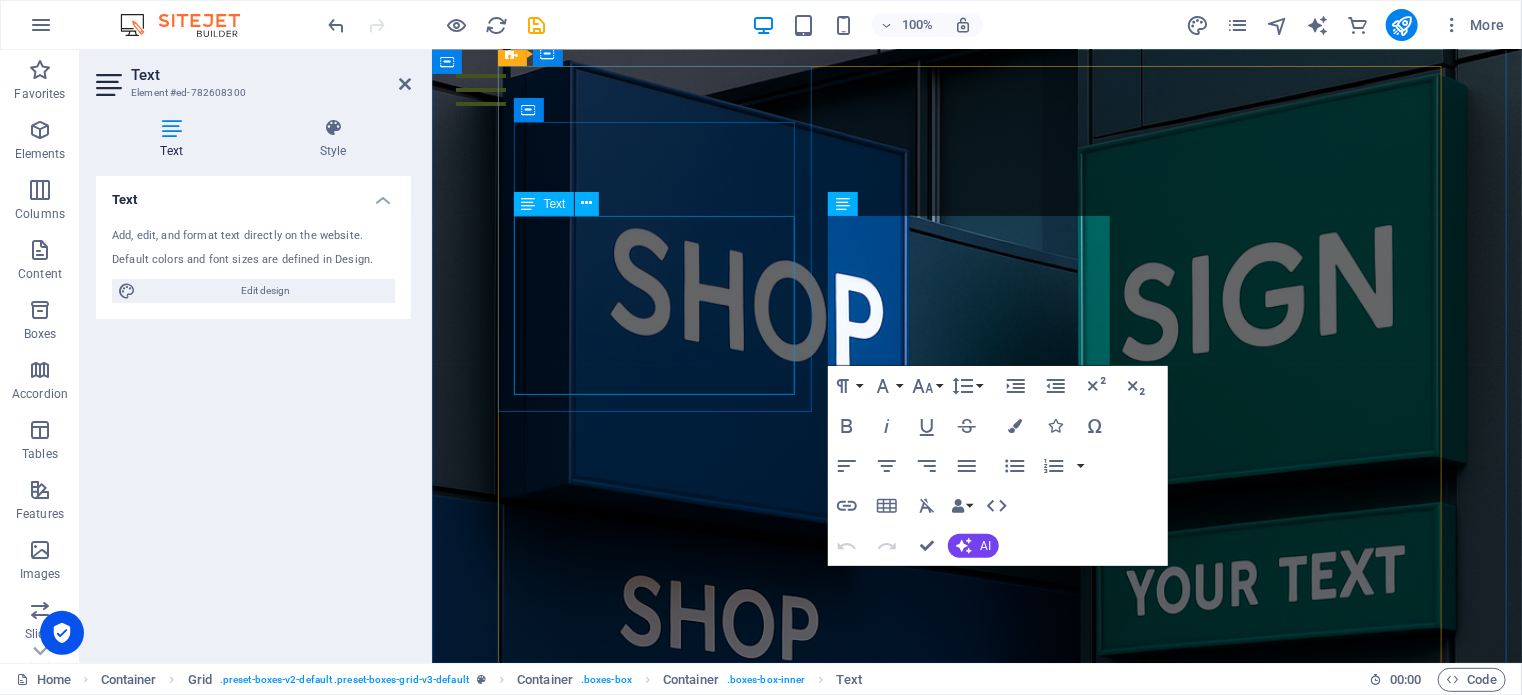 scroll, scrollTop: 3086, scrollLeft: 0, axis: vertical 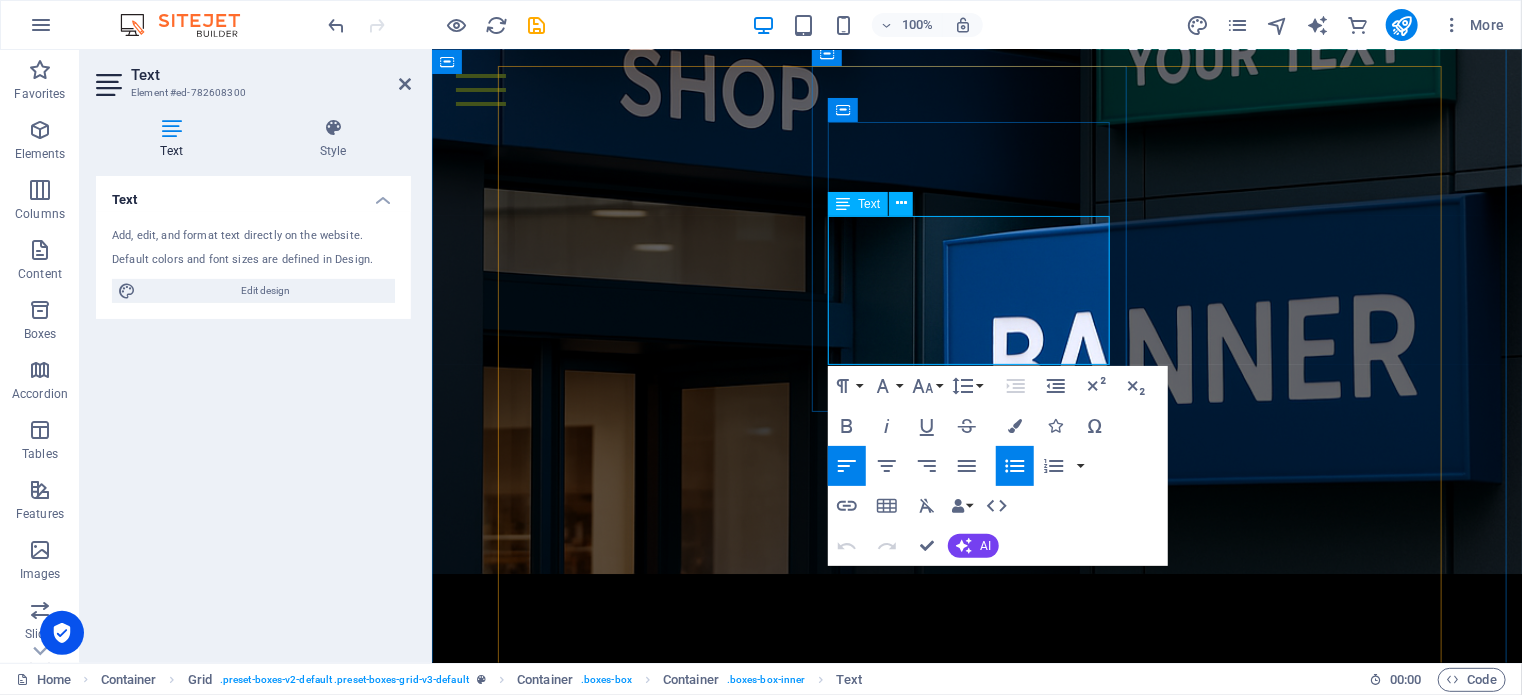 click on "UV Flat Signs" at bounding box center [669, 2653] 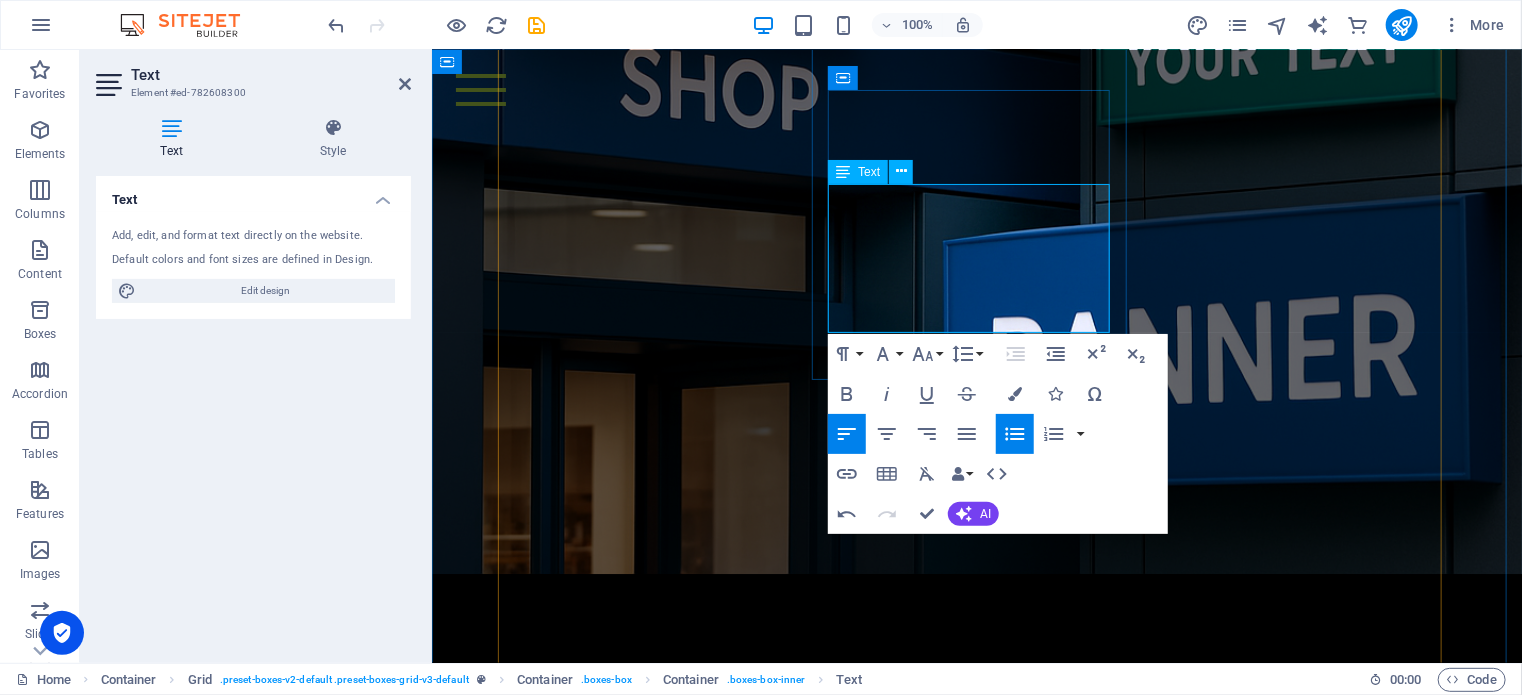 scroll, scrollTop: 3186, scrollLeft: 0, axis: vertical 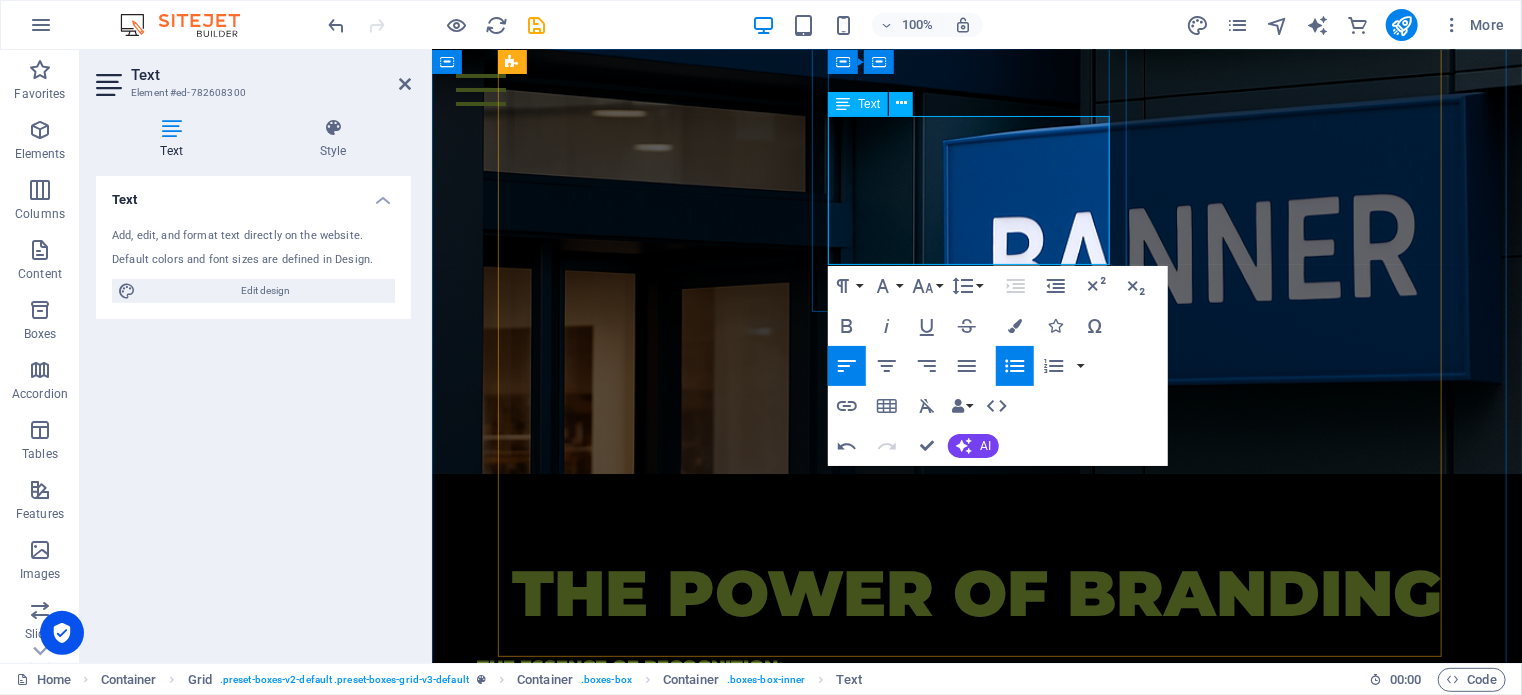 click on "Fabricated (3D)" at bounding box center (669, 2584) 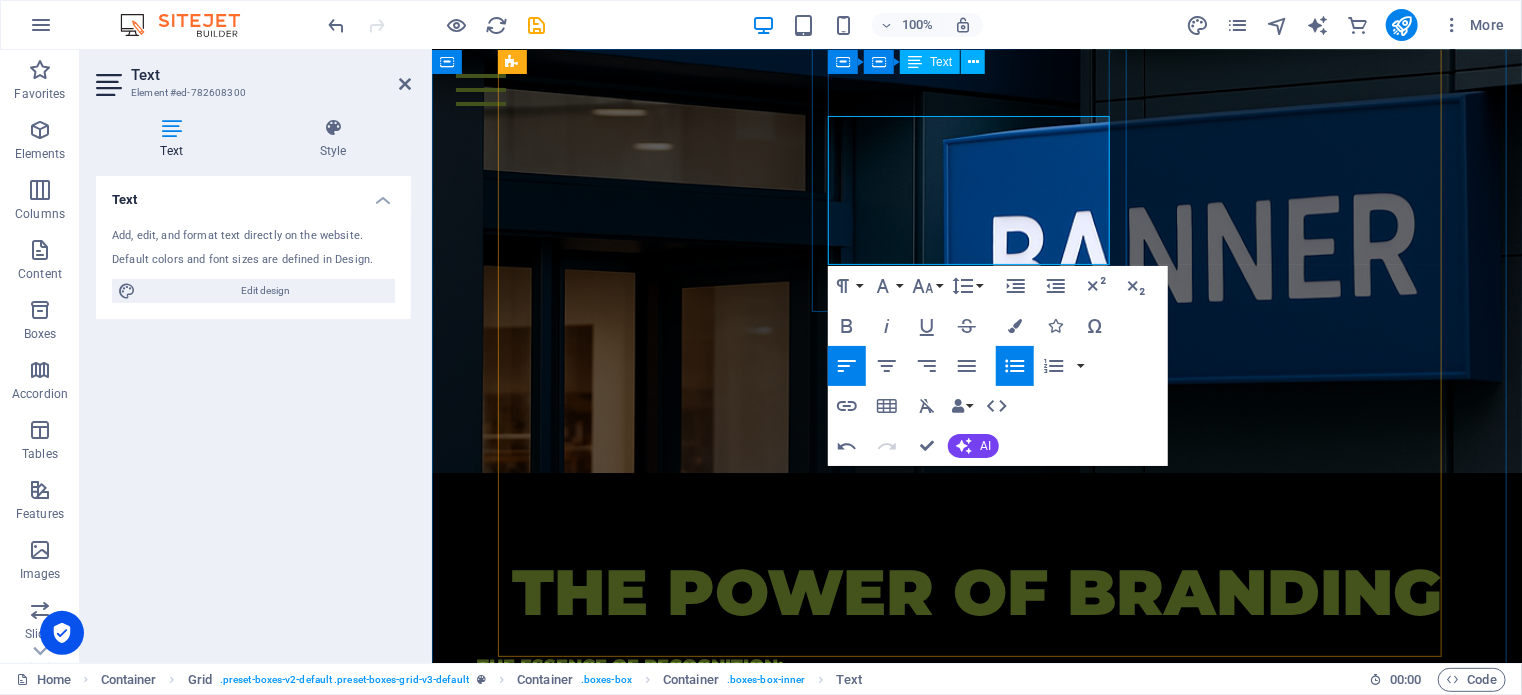 scroll, scrollTop: 3186, scrollLeft: 0, axis: vertical 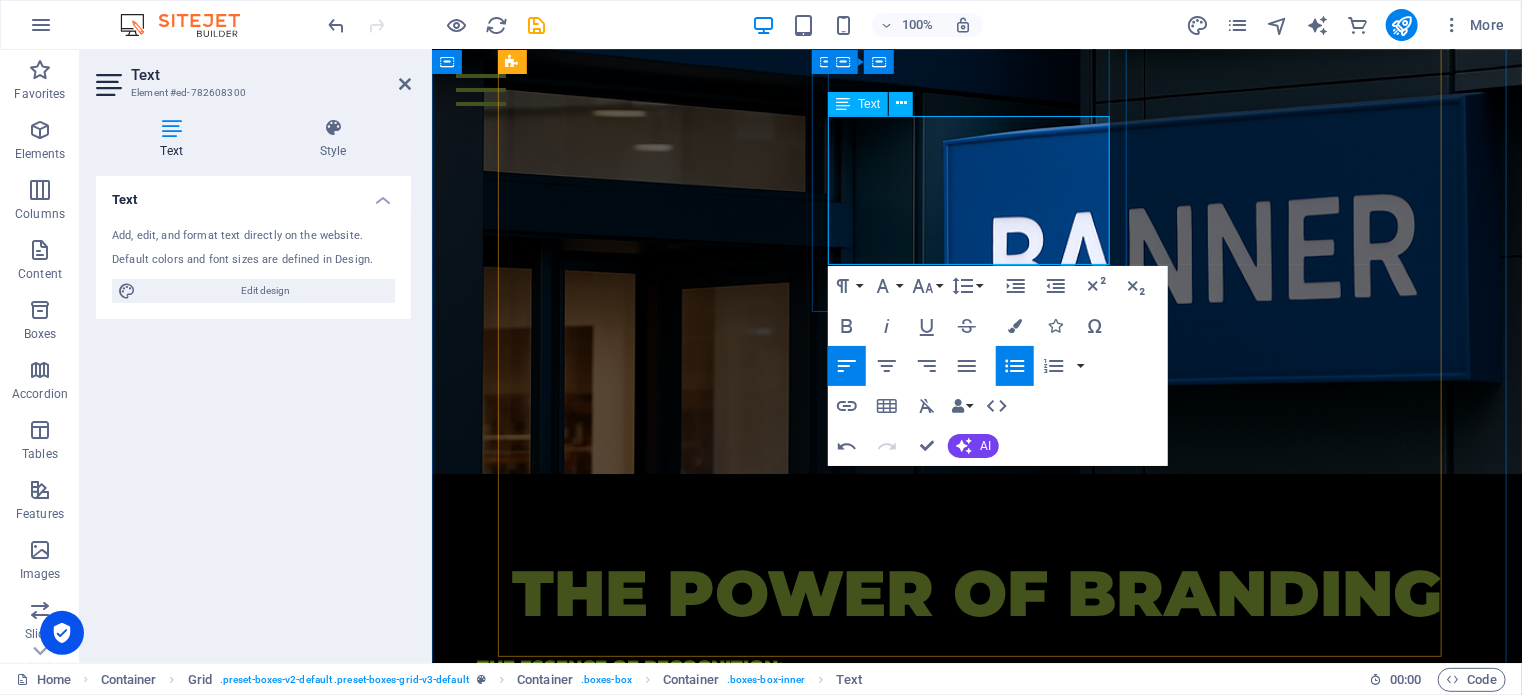 click on "Laser Cutting" at bounding box center [669, 2645] 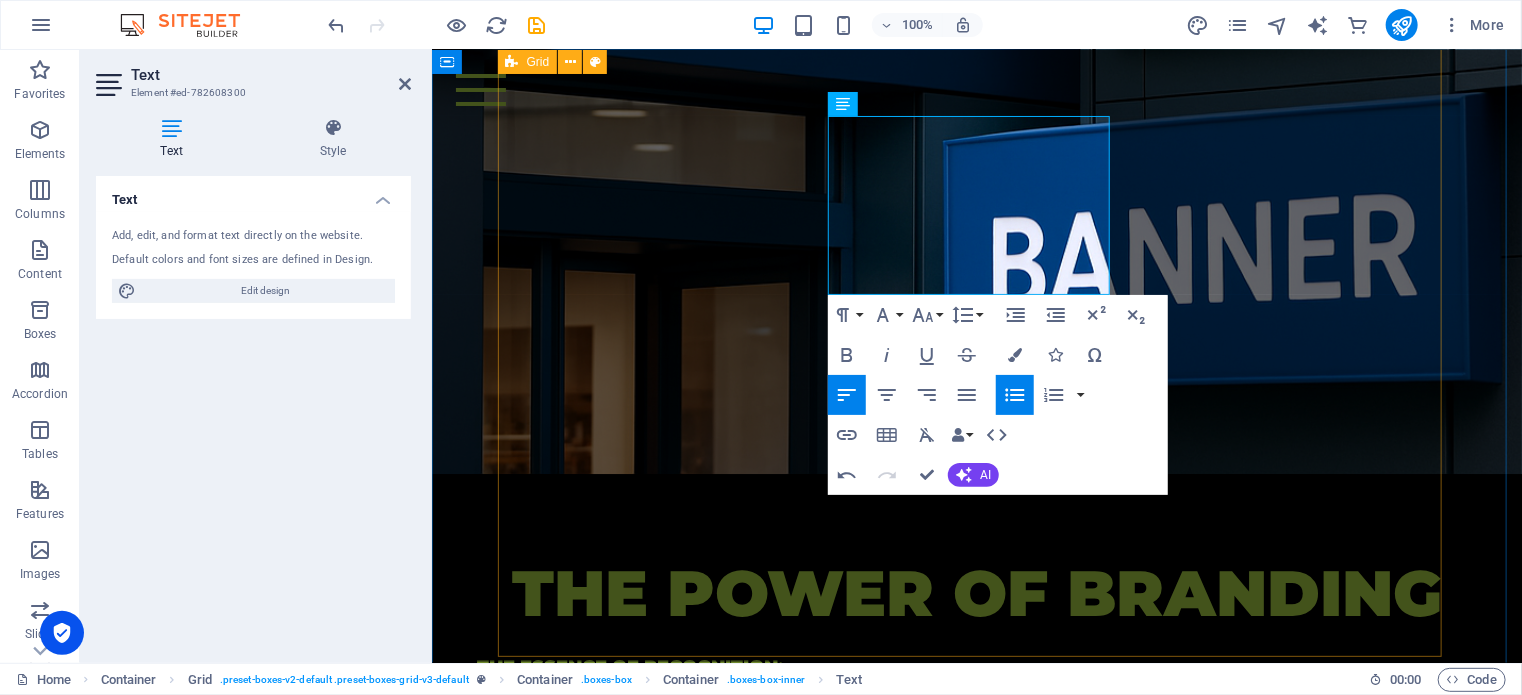 drag, startPoint x: 1378, startPoint y: 422, endPoint x: 1732, endPoint y: 414, distance: 354.0904 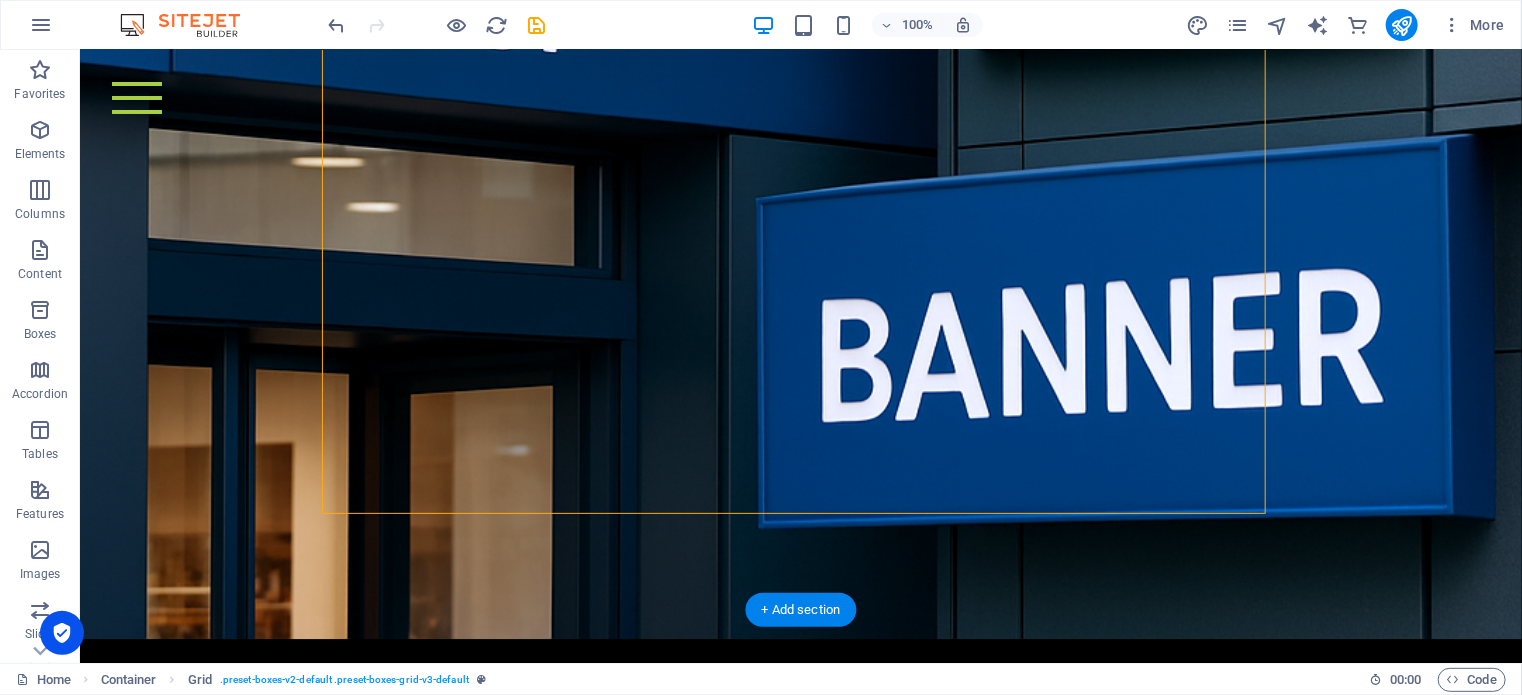scroll, scrollTop: 2856, scrollLeft: 0, axis: vertical 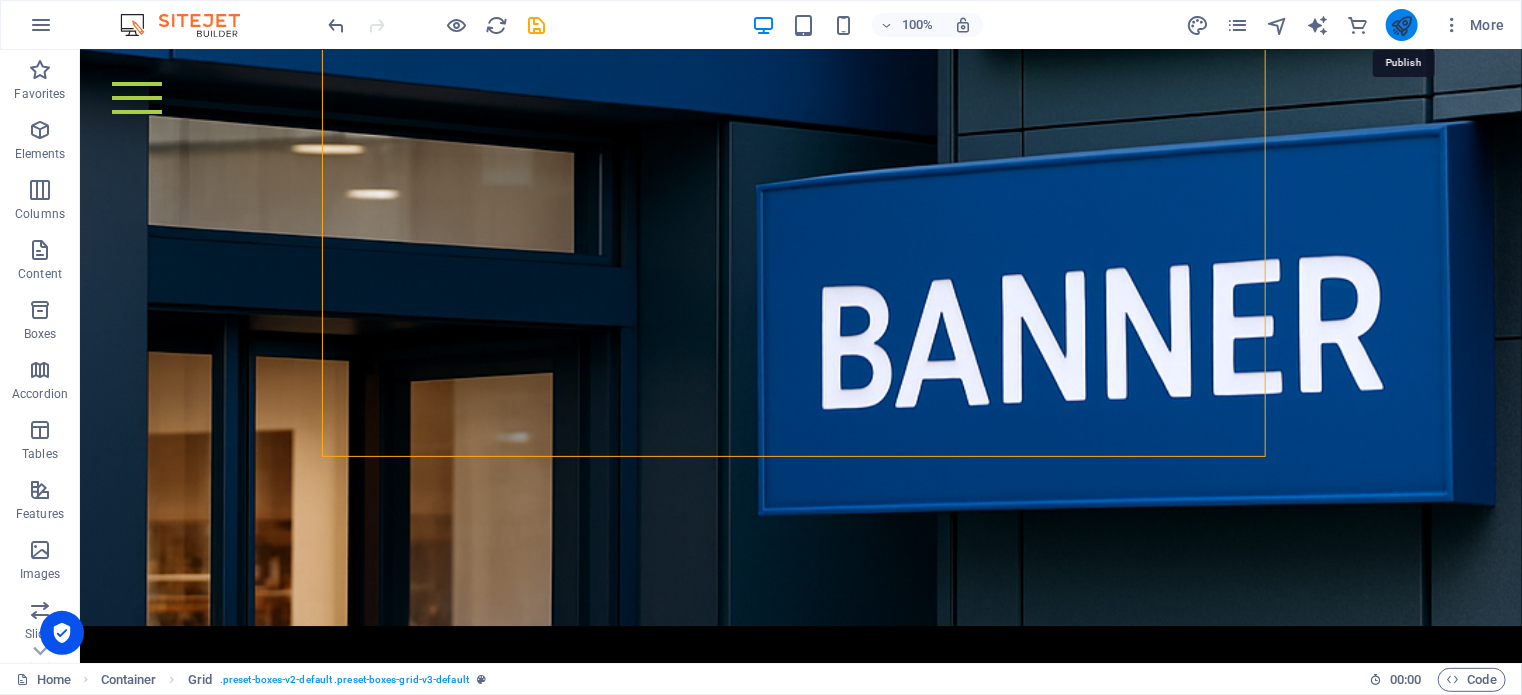 click at bounding box center (1401, 25) 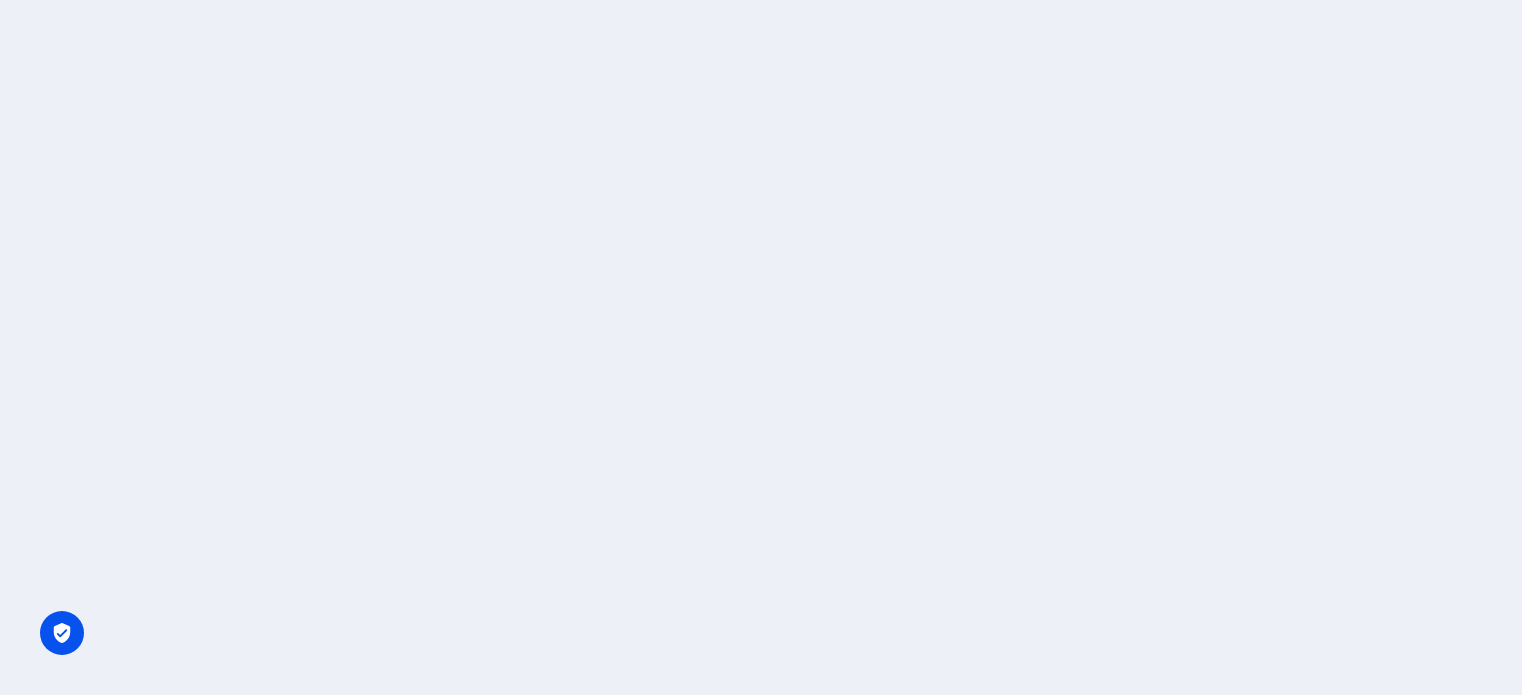 scroll, scrollTop: 0, scrollLeft: 0, axis: both 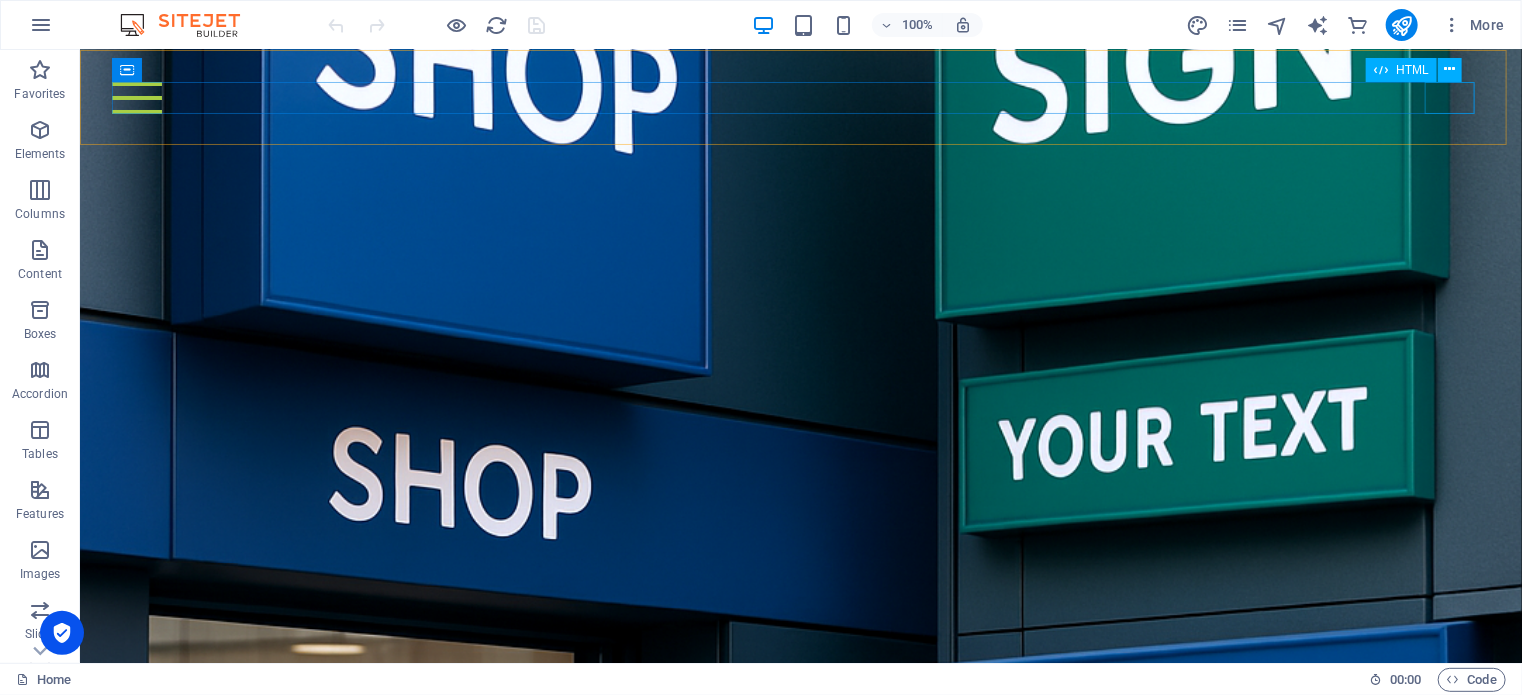 click at bounding box center (800, 97) 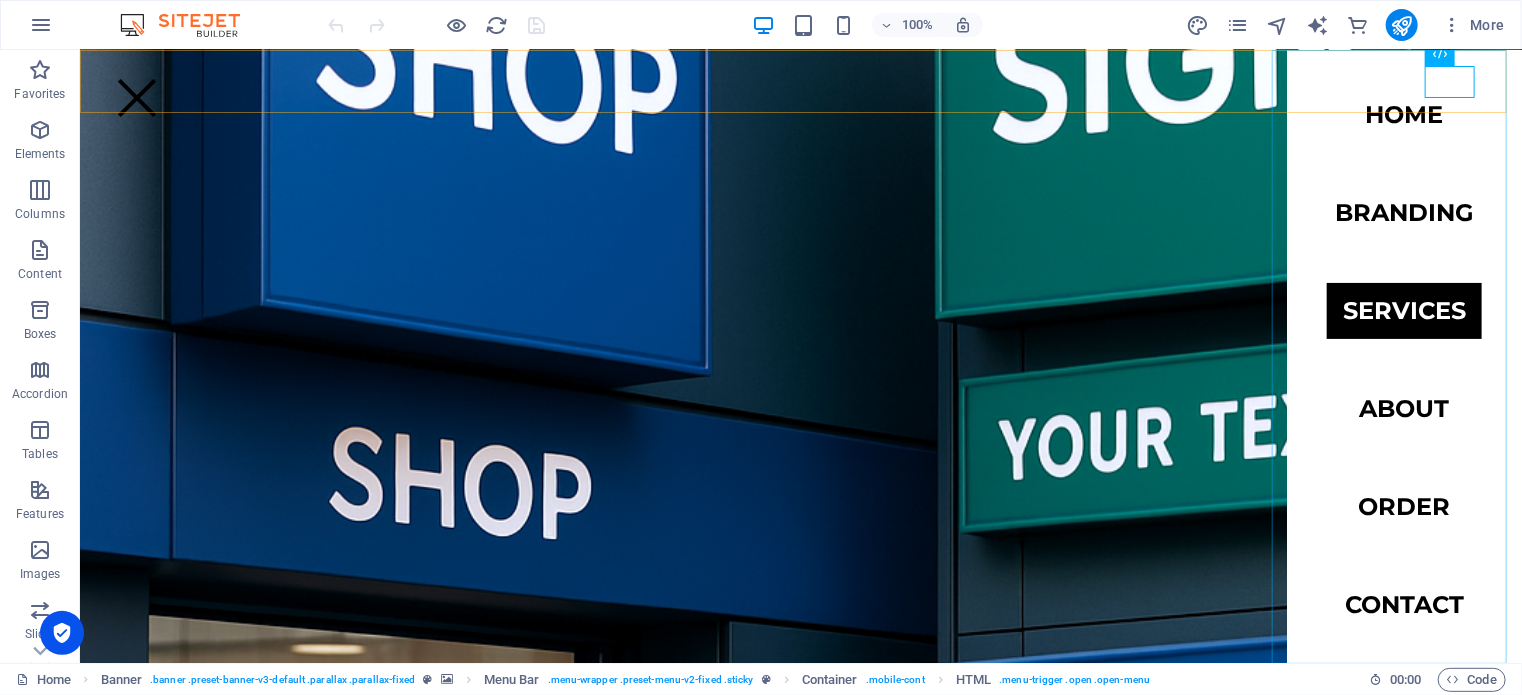 click on "Home Branding  Services About  Order Contact" at bounding box center (1403, 355) 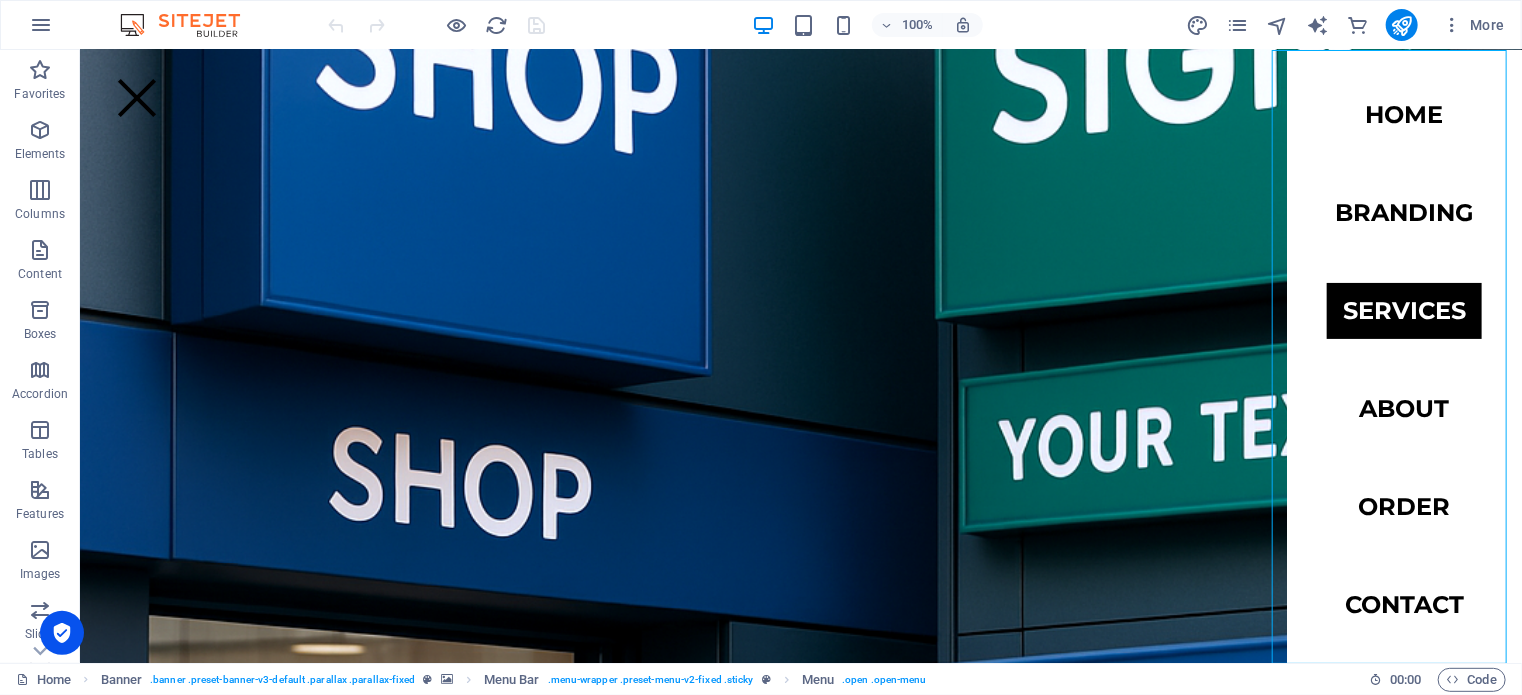 click on "Home Branding  Services About  Order Contact" at bounding box center (1403, 355) 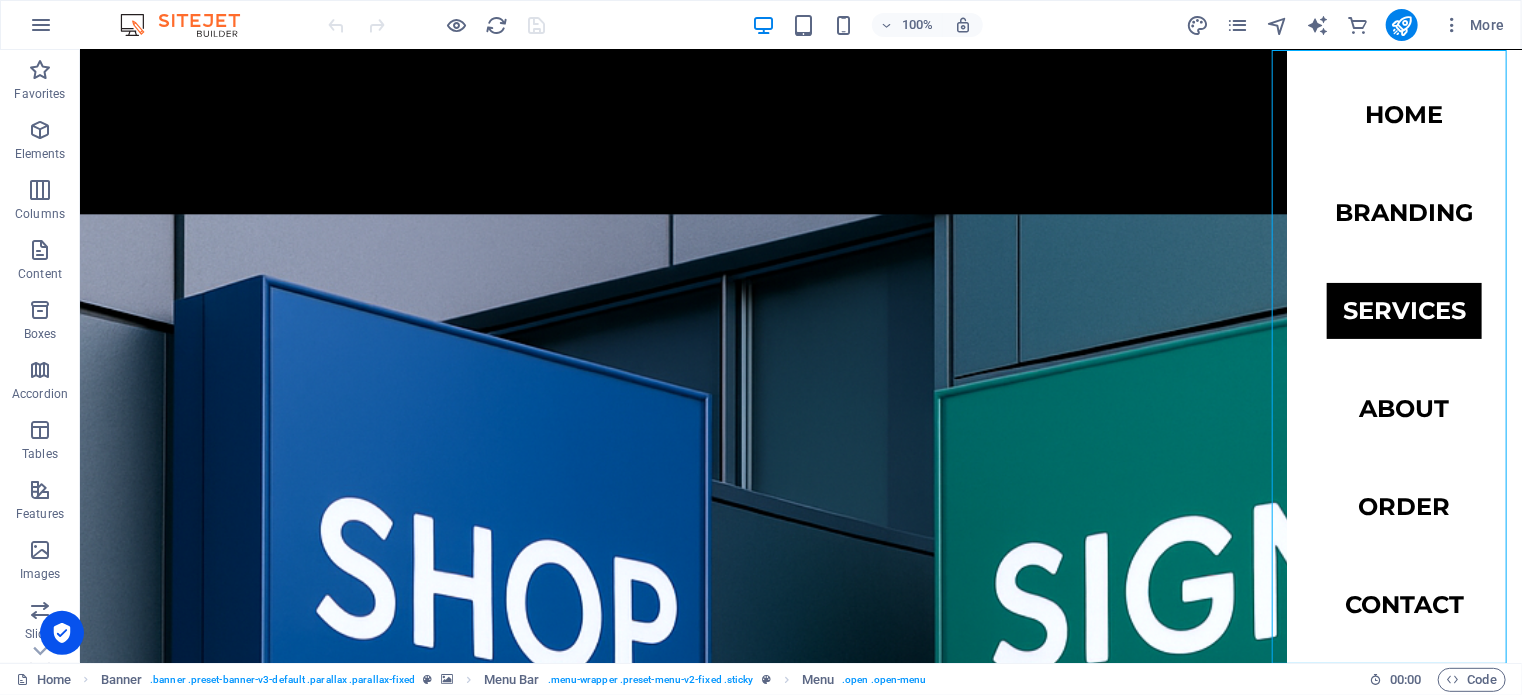 select 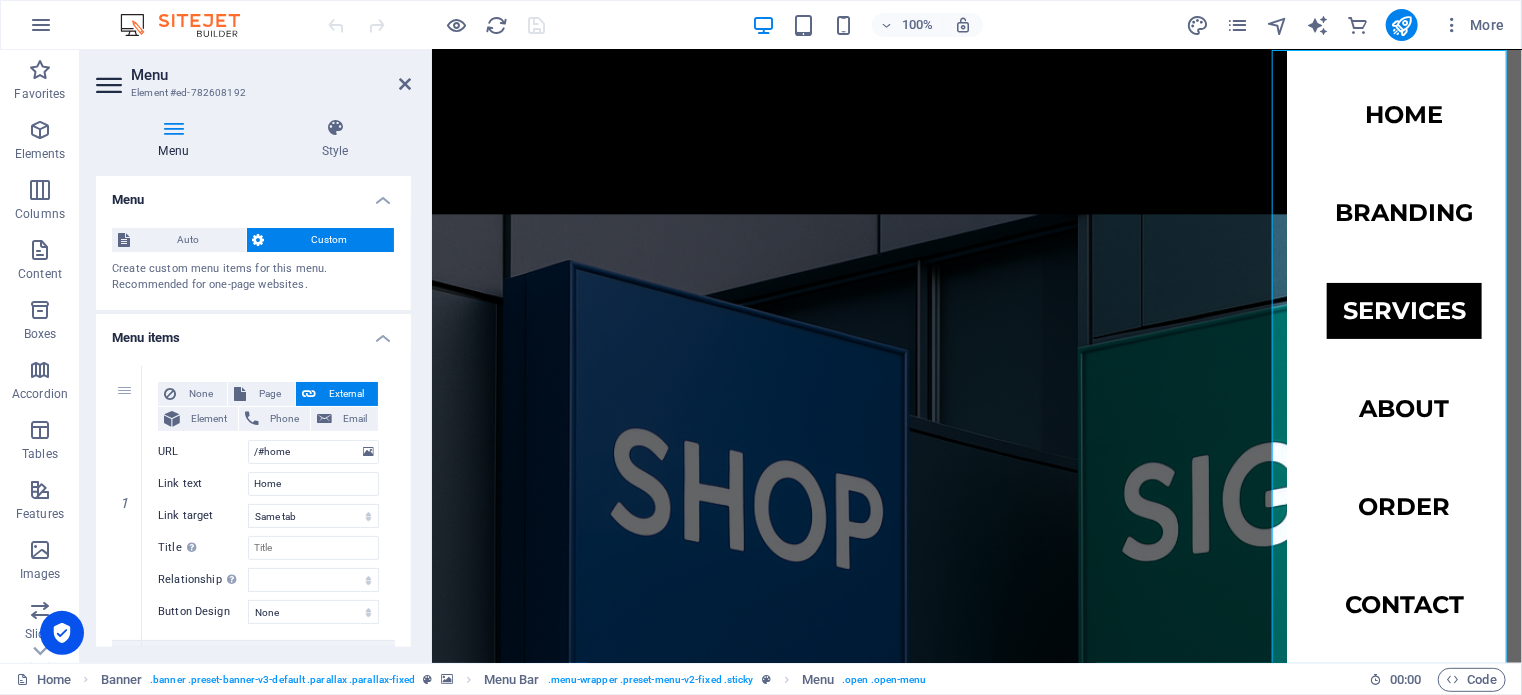 scroll, scrollTop: 2886, scrollLeft: 0, axis: vertical 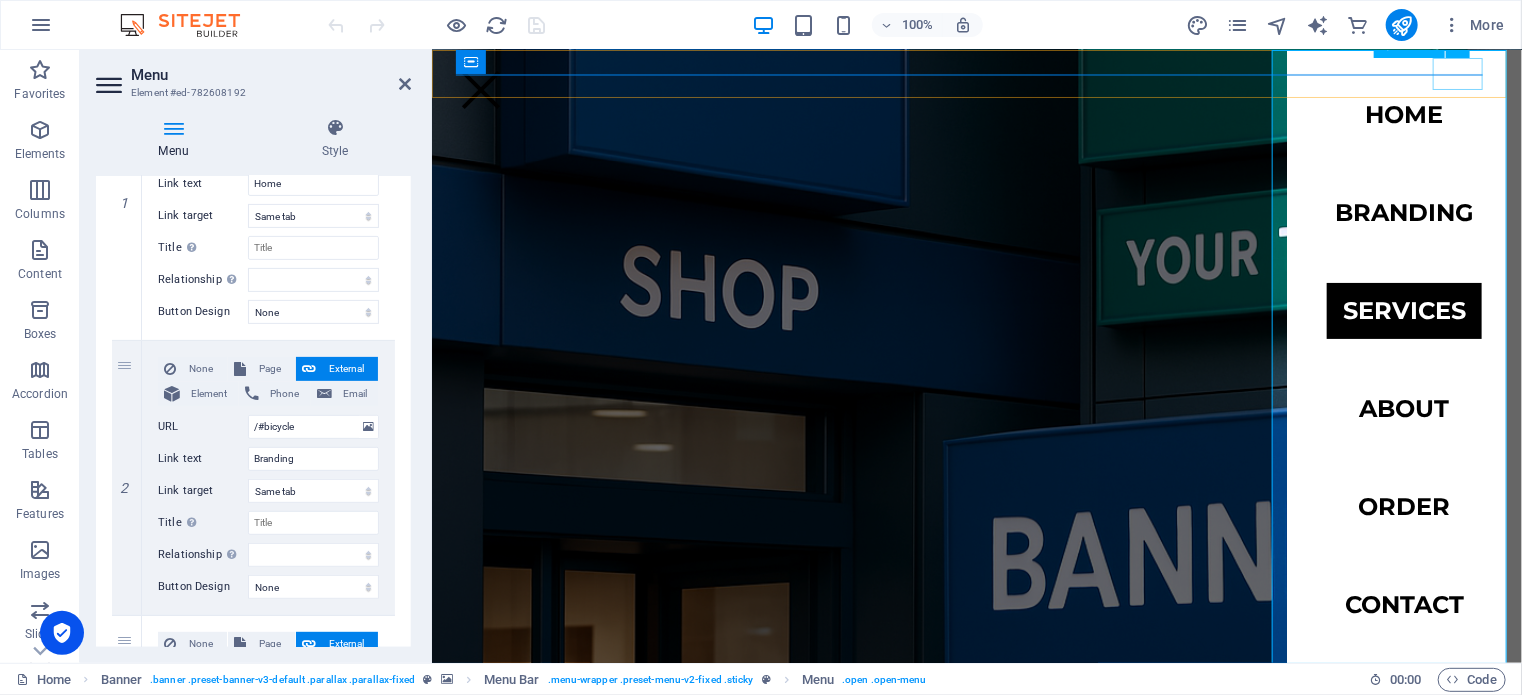 click at bounding box center (480, 89) 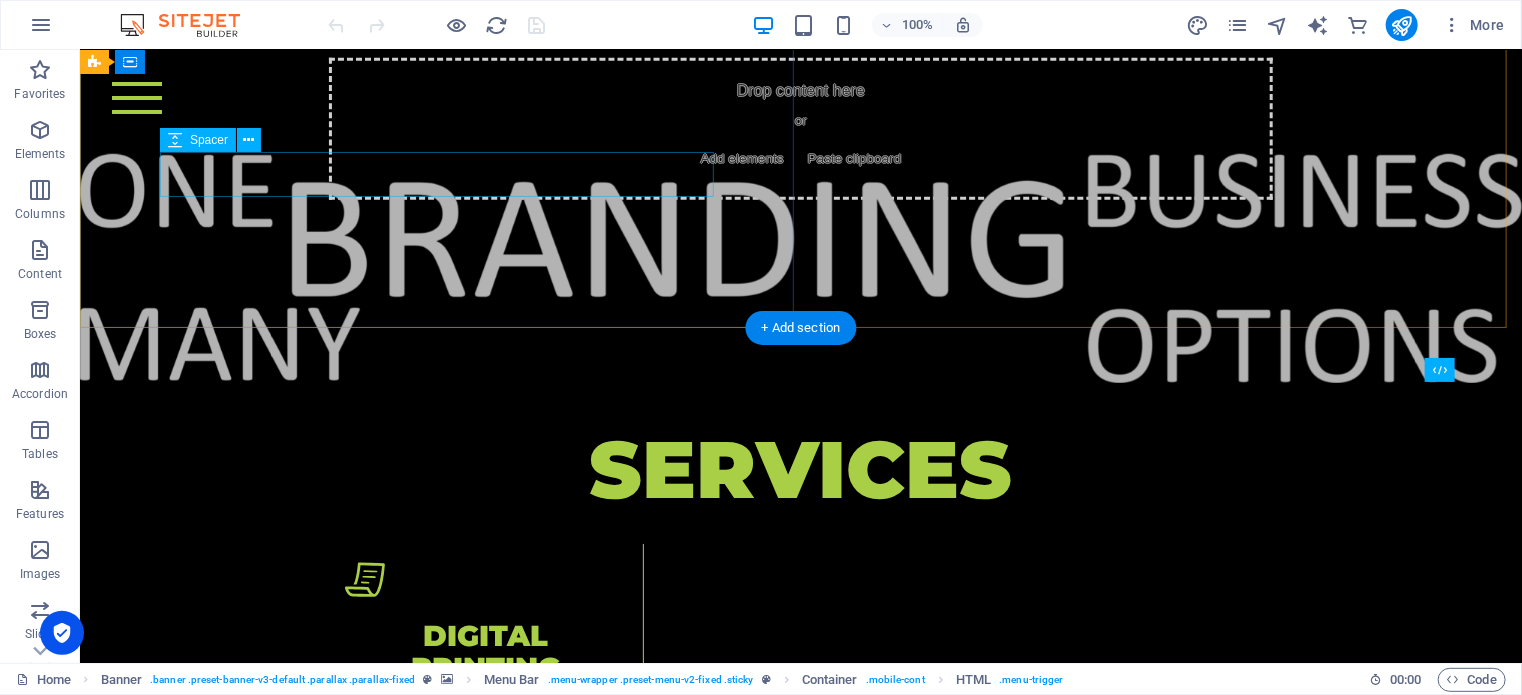 scroll, scrollTop: 4356, scrollLeft: 0, axis: vertical 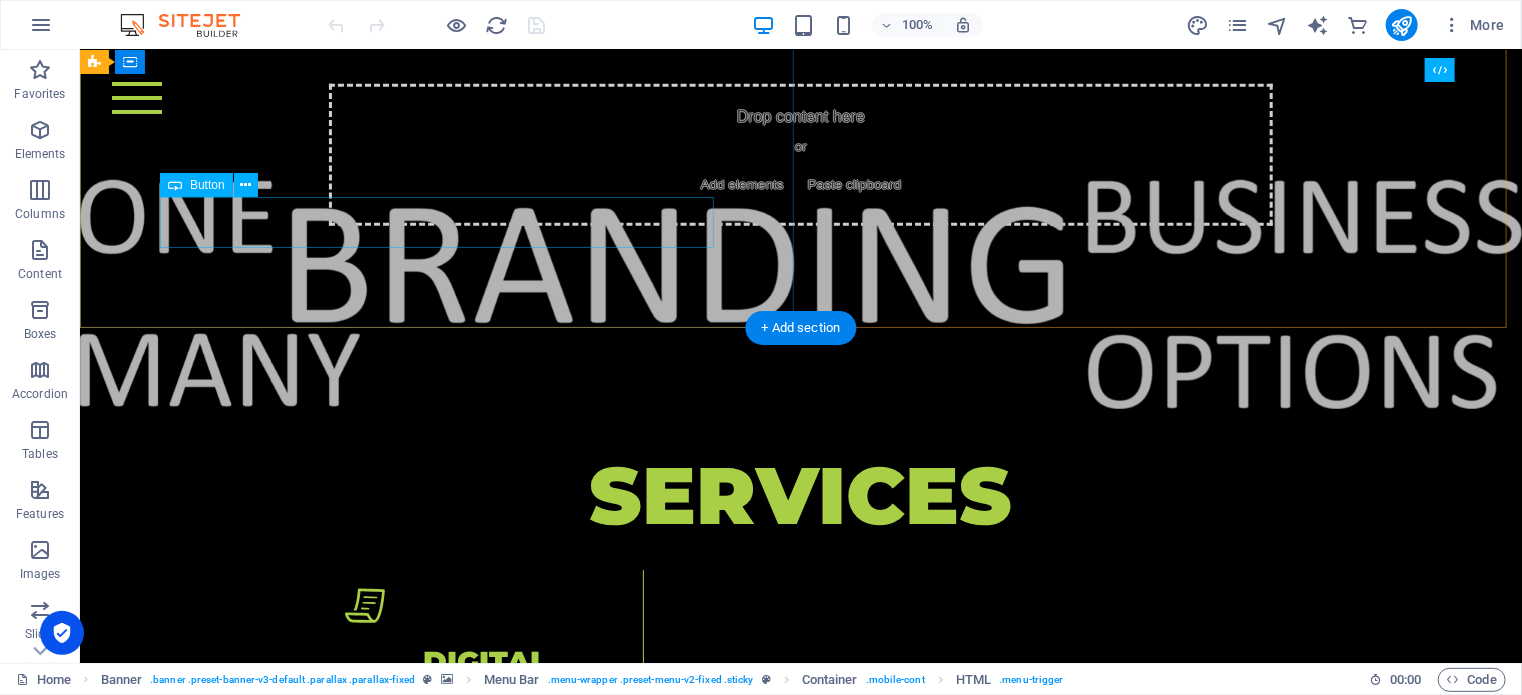 click on "Shop now" at bounding box center (800, 3091) 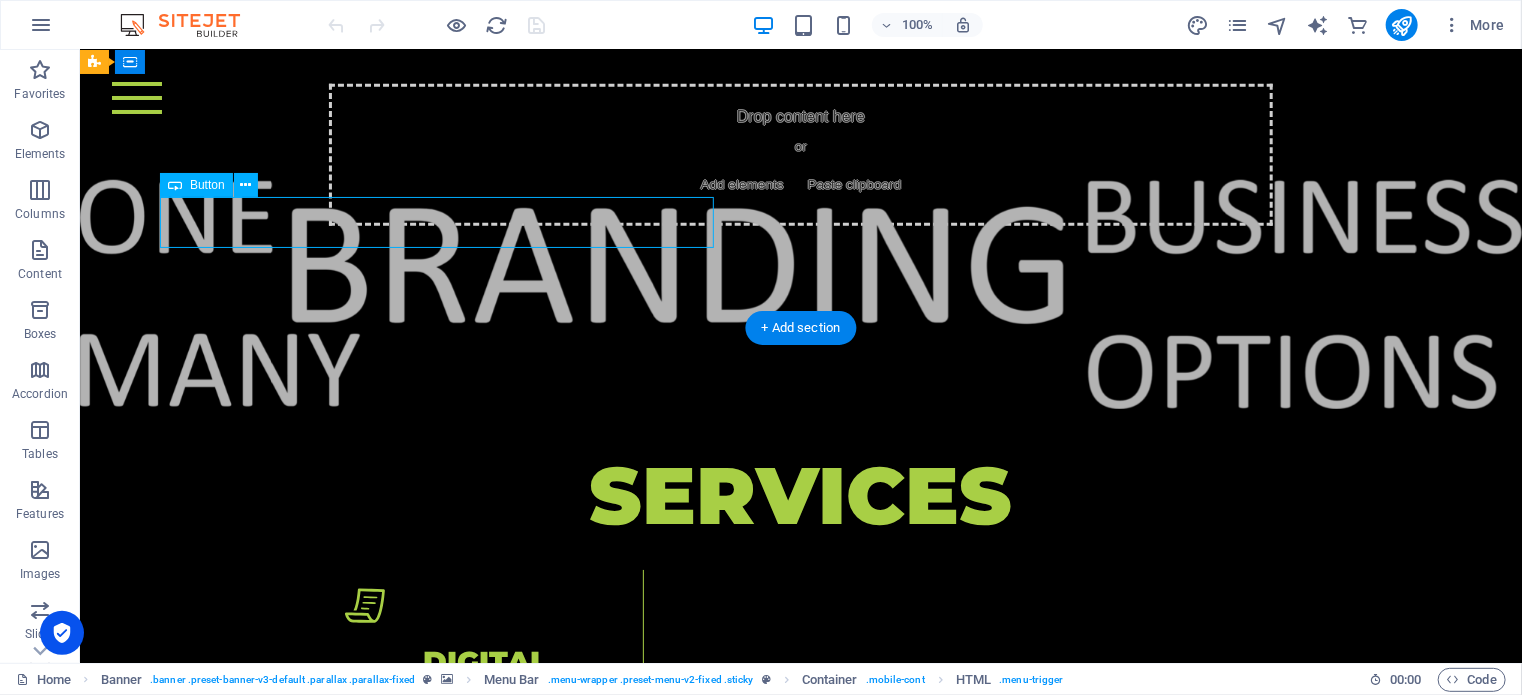click on "Shop now" at bounding box center [800, 3091] 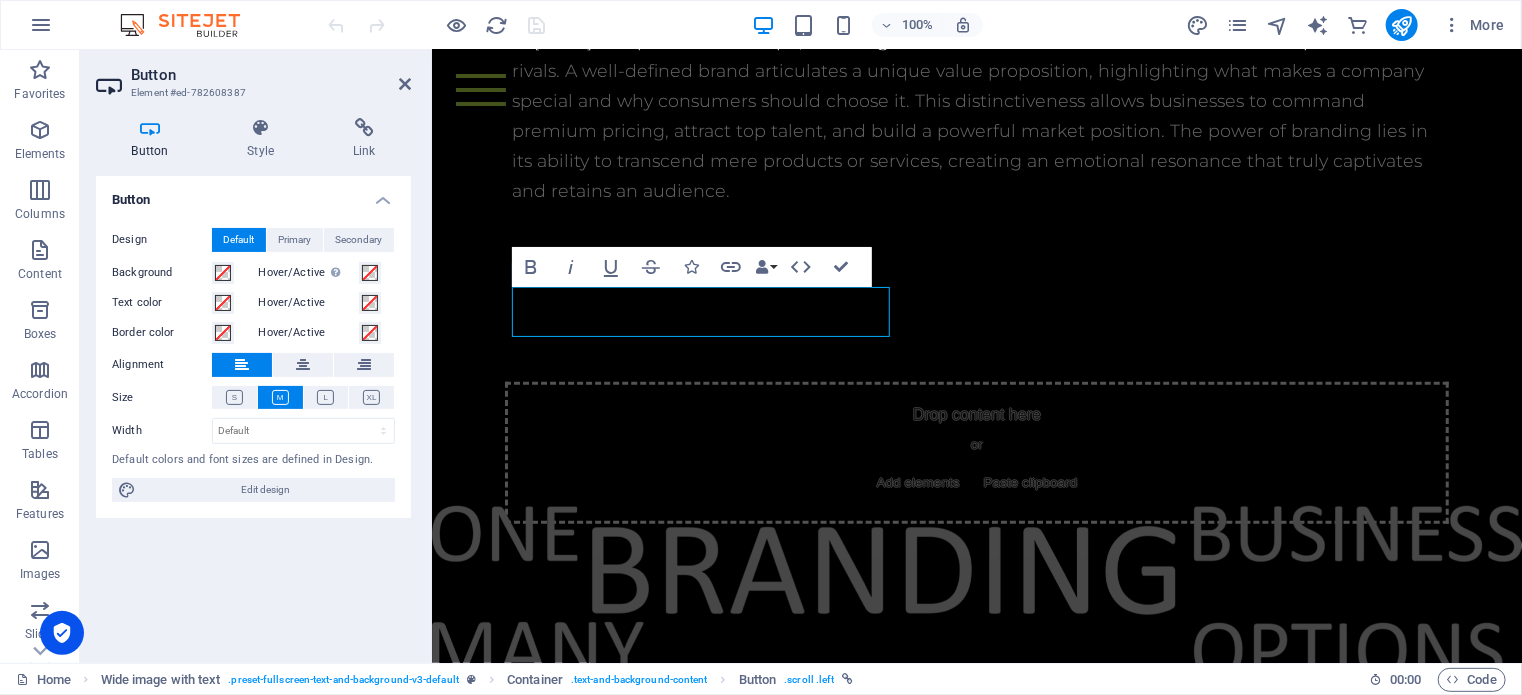 scroll, scrollTop: 5094, scrollLeft: 0, axis: vertical 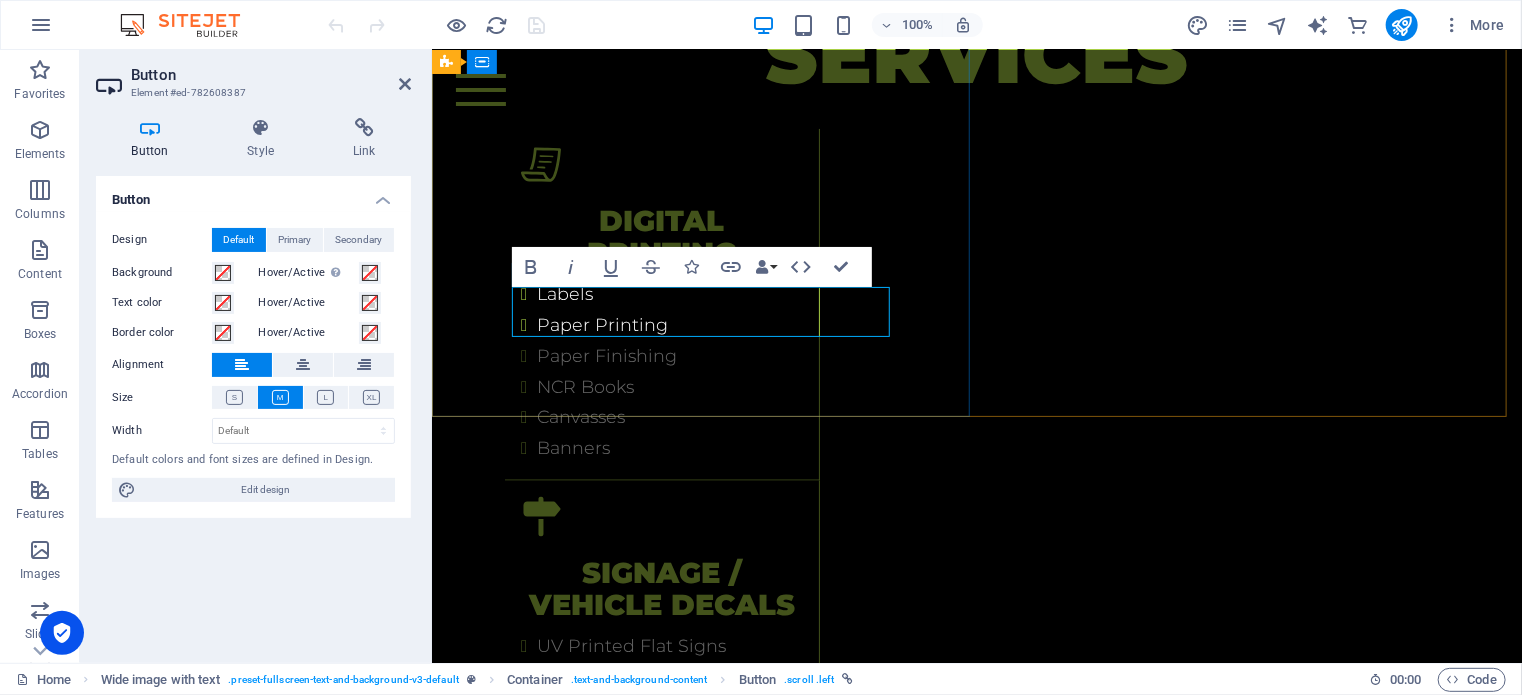 type 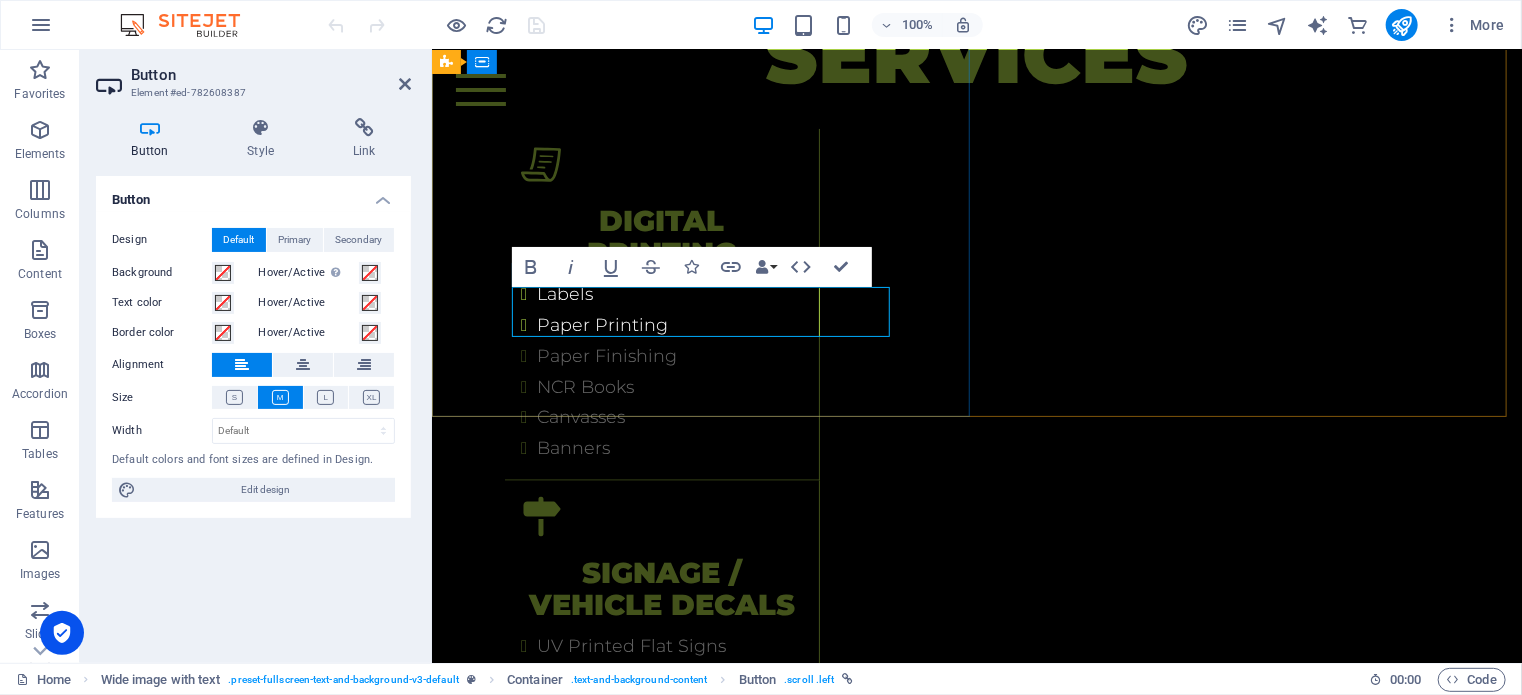 click on "GET A QUOATE" at bounding box center [655, 2650] 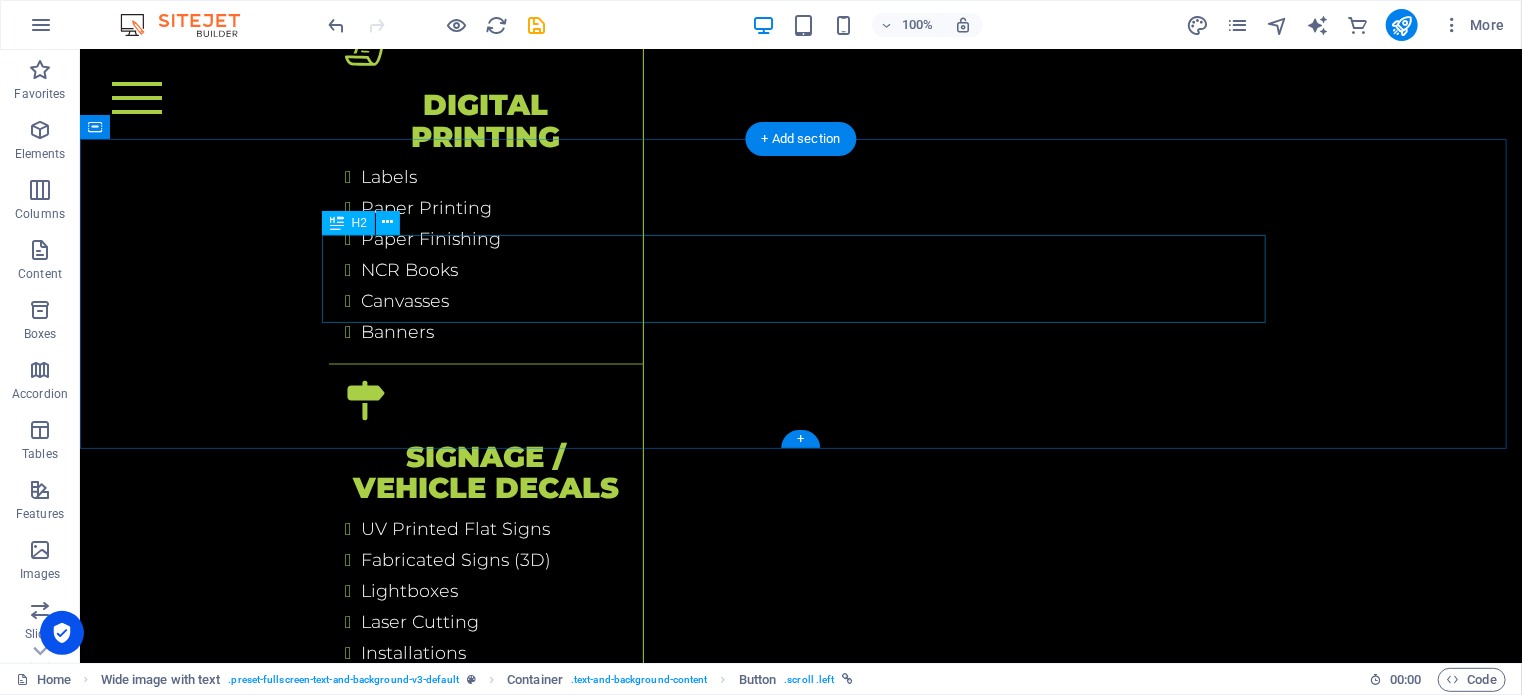 scroll, scrollTop: 4967, scrollLeft: 0, axis: vertical 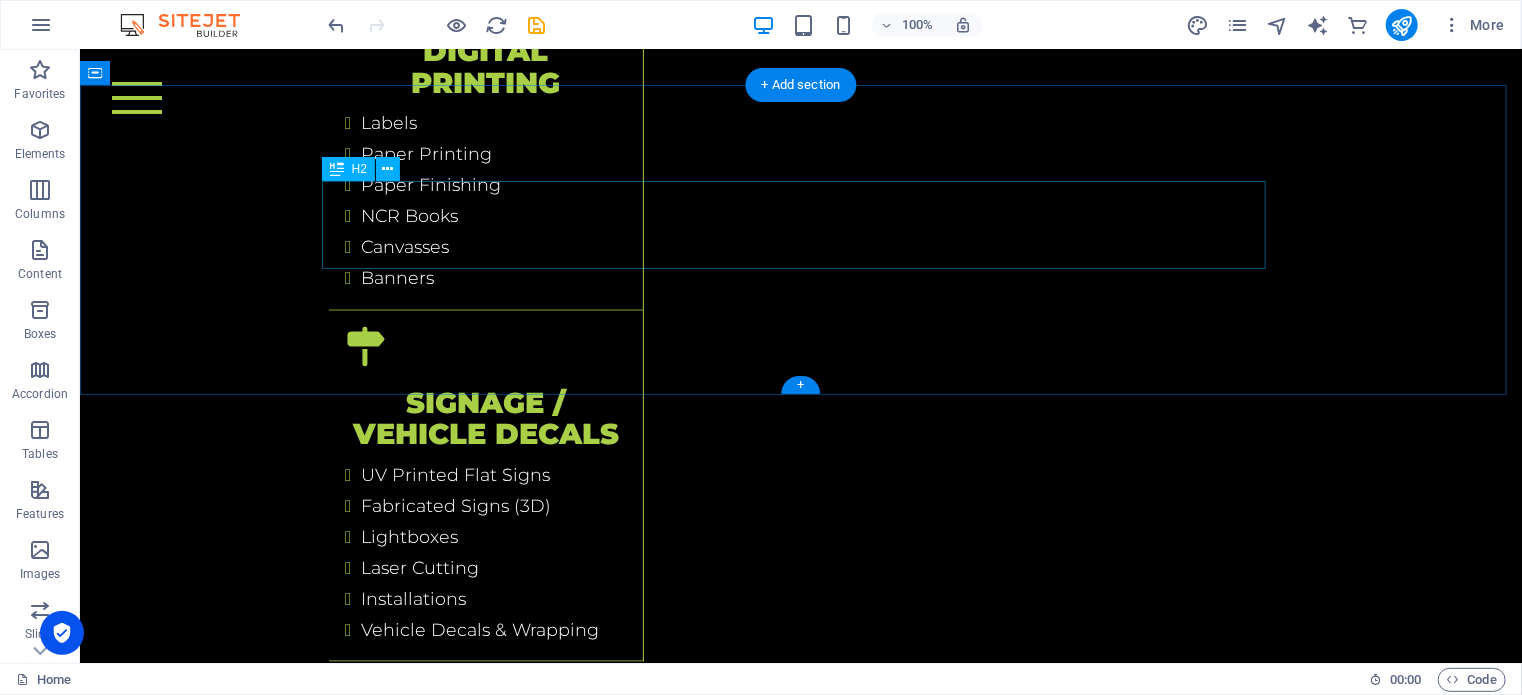 click on "ORDER" at bounding box center (800, 4142) 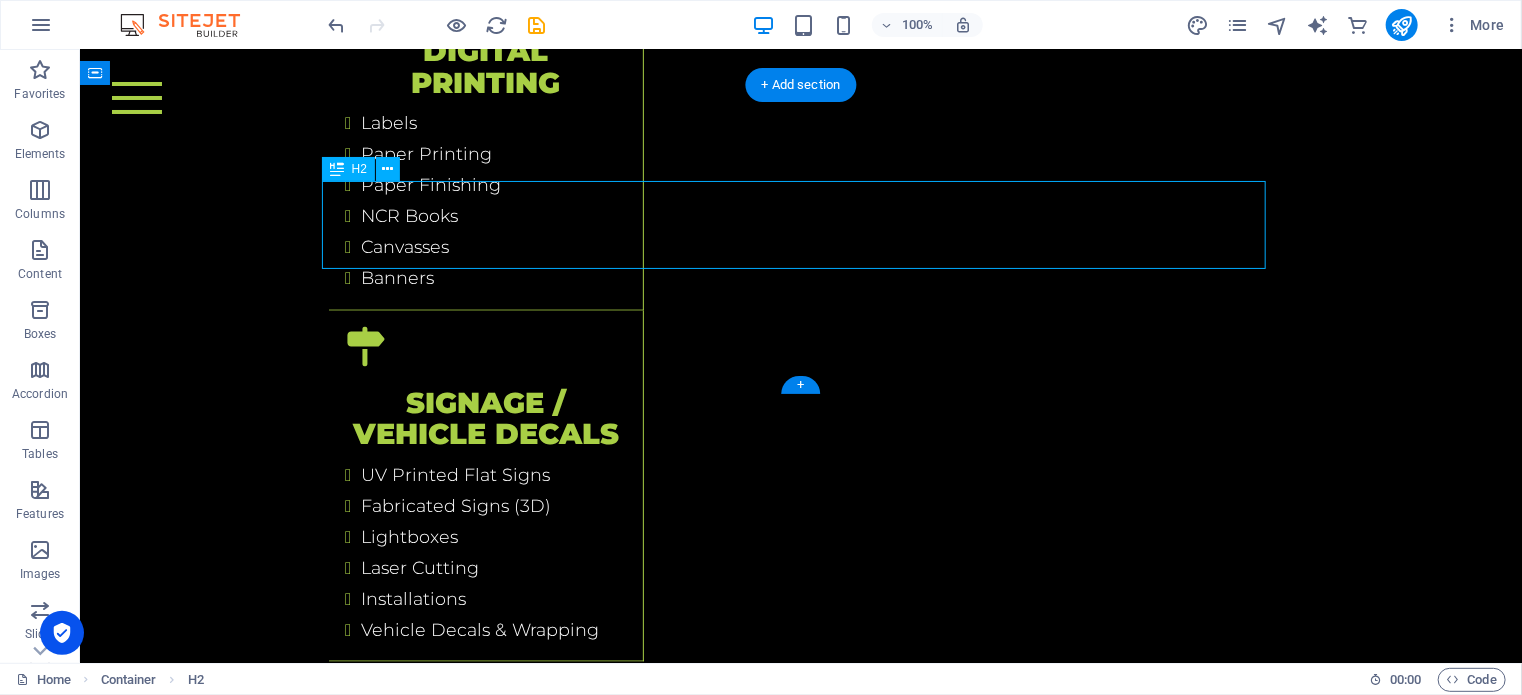 click on "ORDER" at bounding box center [800, 4142] 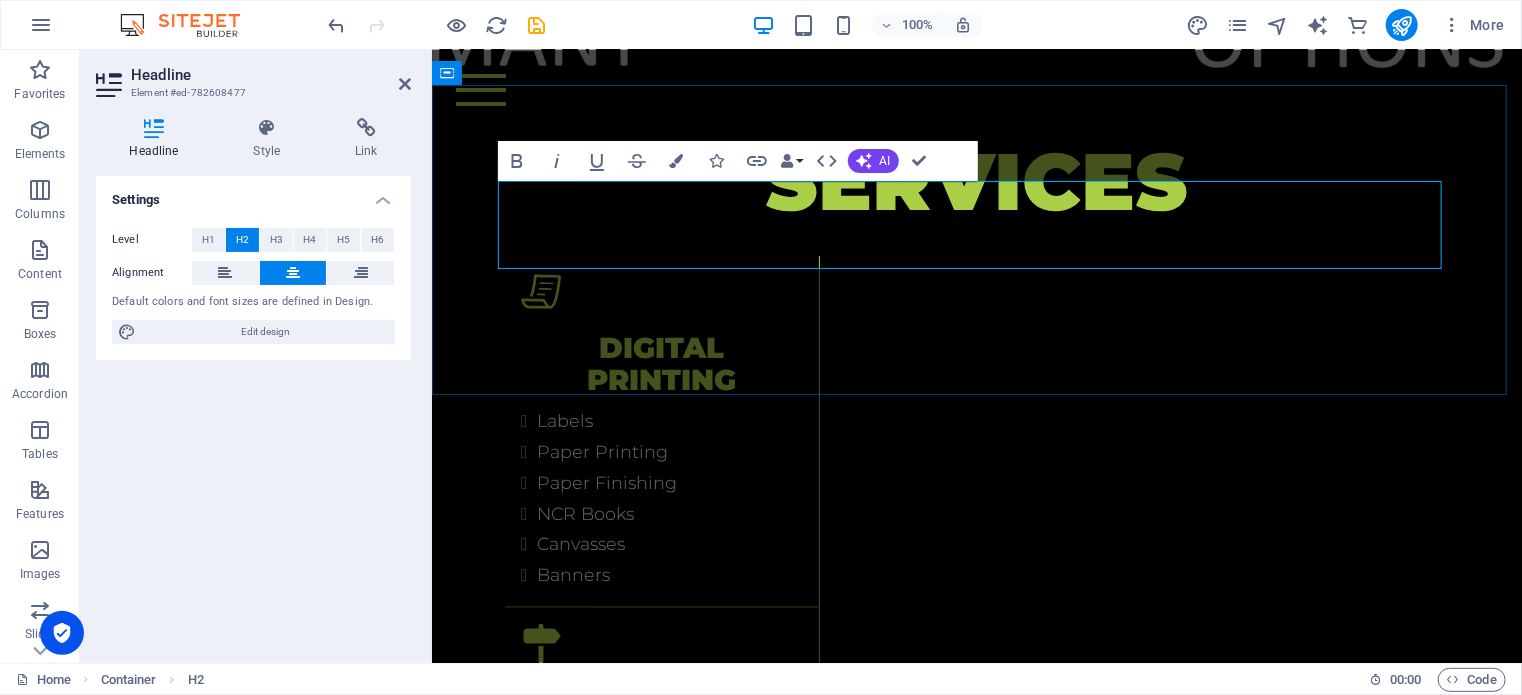 scroll, scrollTop: 5794, scrollLeft: 0, axis: vertical 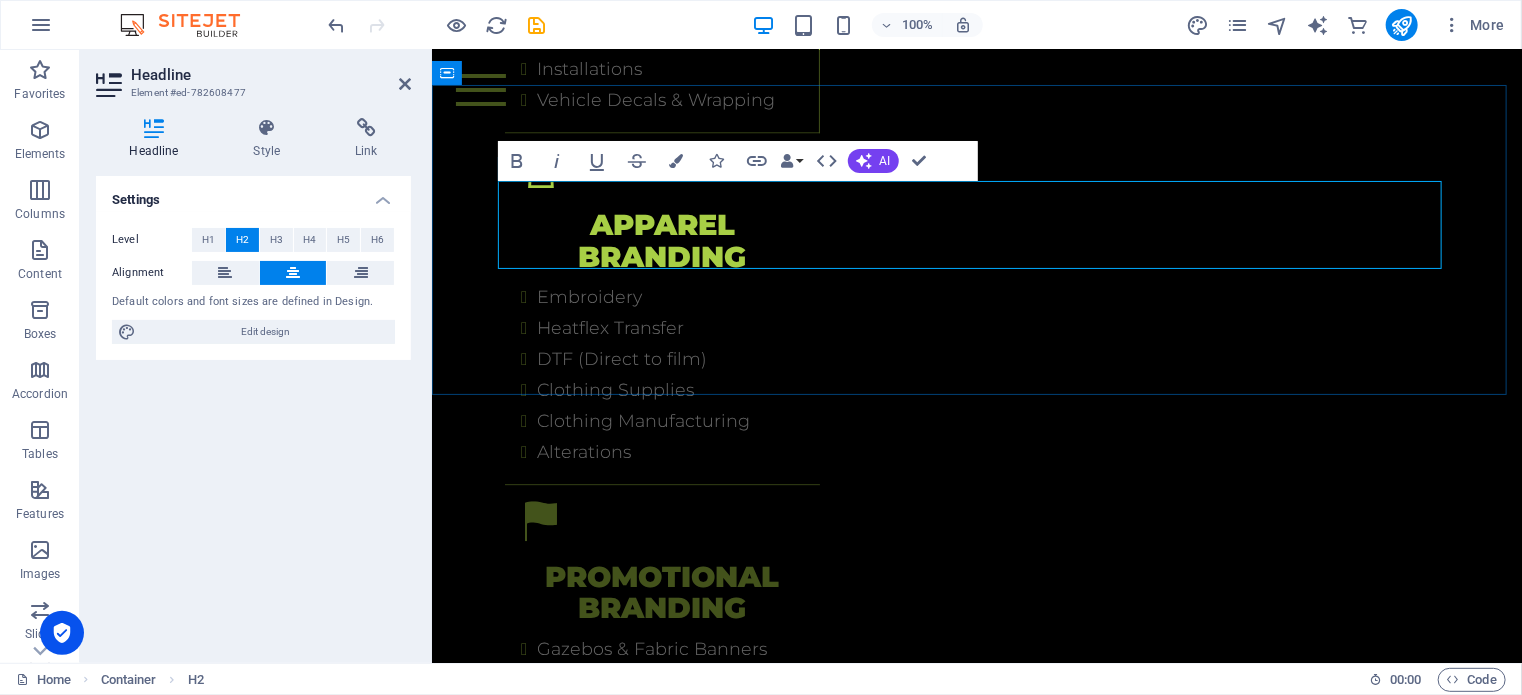 click on "ORDER" at bounding box center (976, 3909) 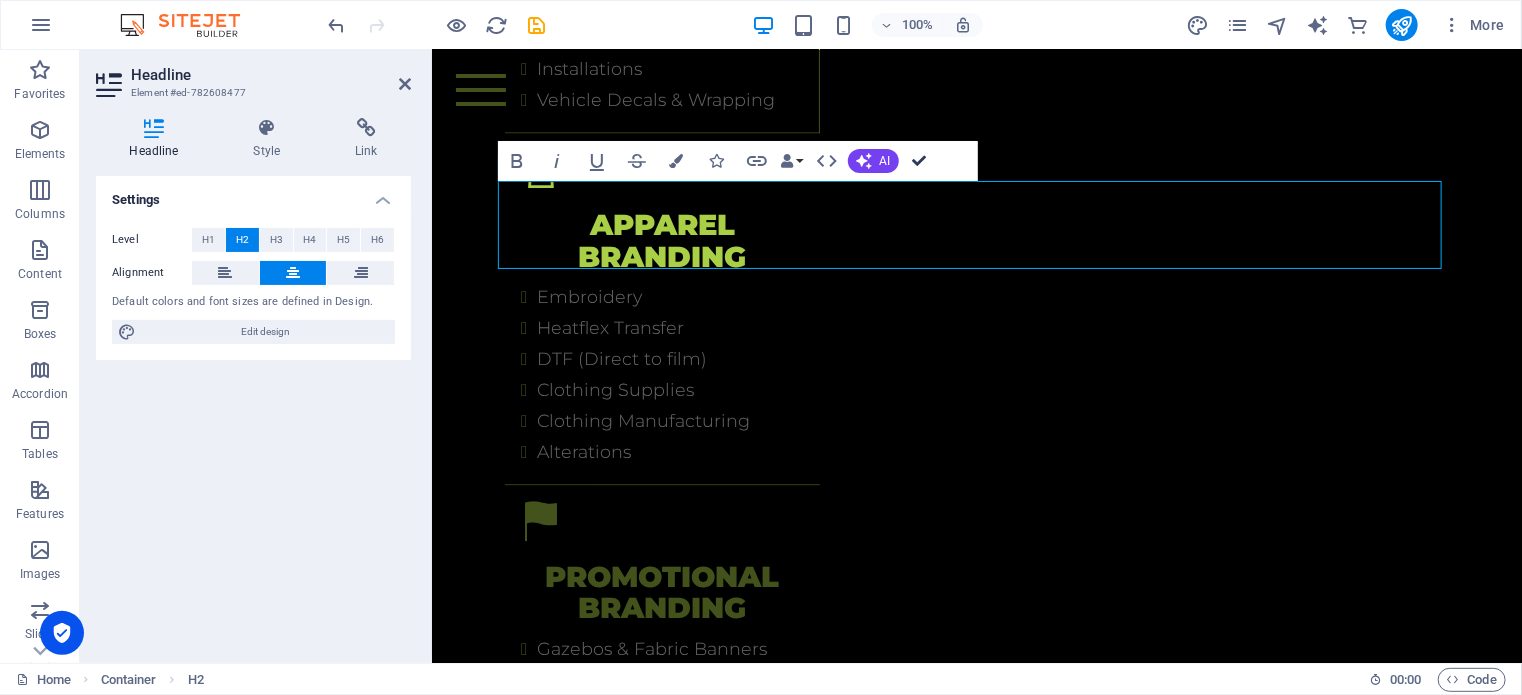 drag, startPoint x: 846, startPoint y: 105, endPoint x: 926, endPoint y: 155, distance: 94.33981 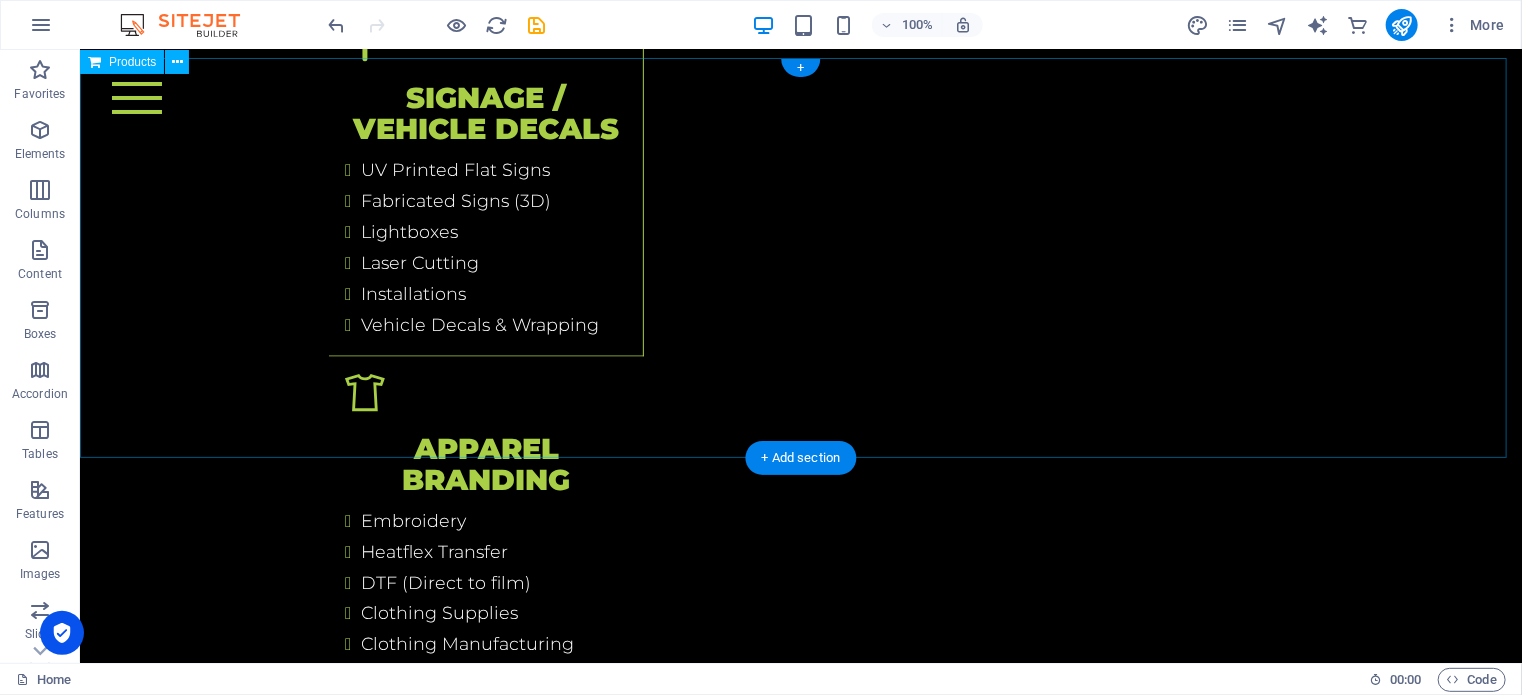 scroll, scrollTop: 5267, scrollLeft: 0, axis: vertical 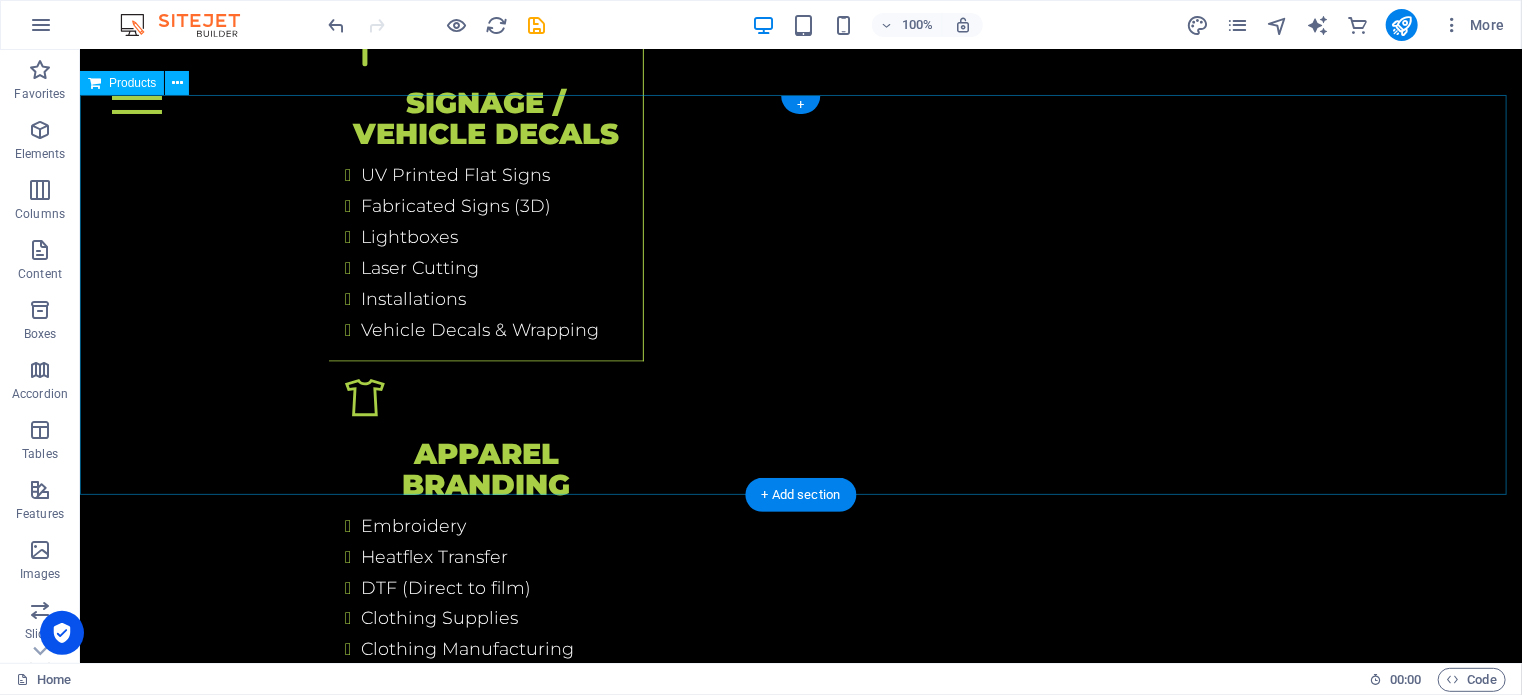 click on "The store is closed for maintenance" at bounding box center (800, 4212) 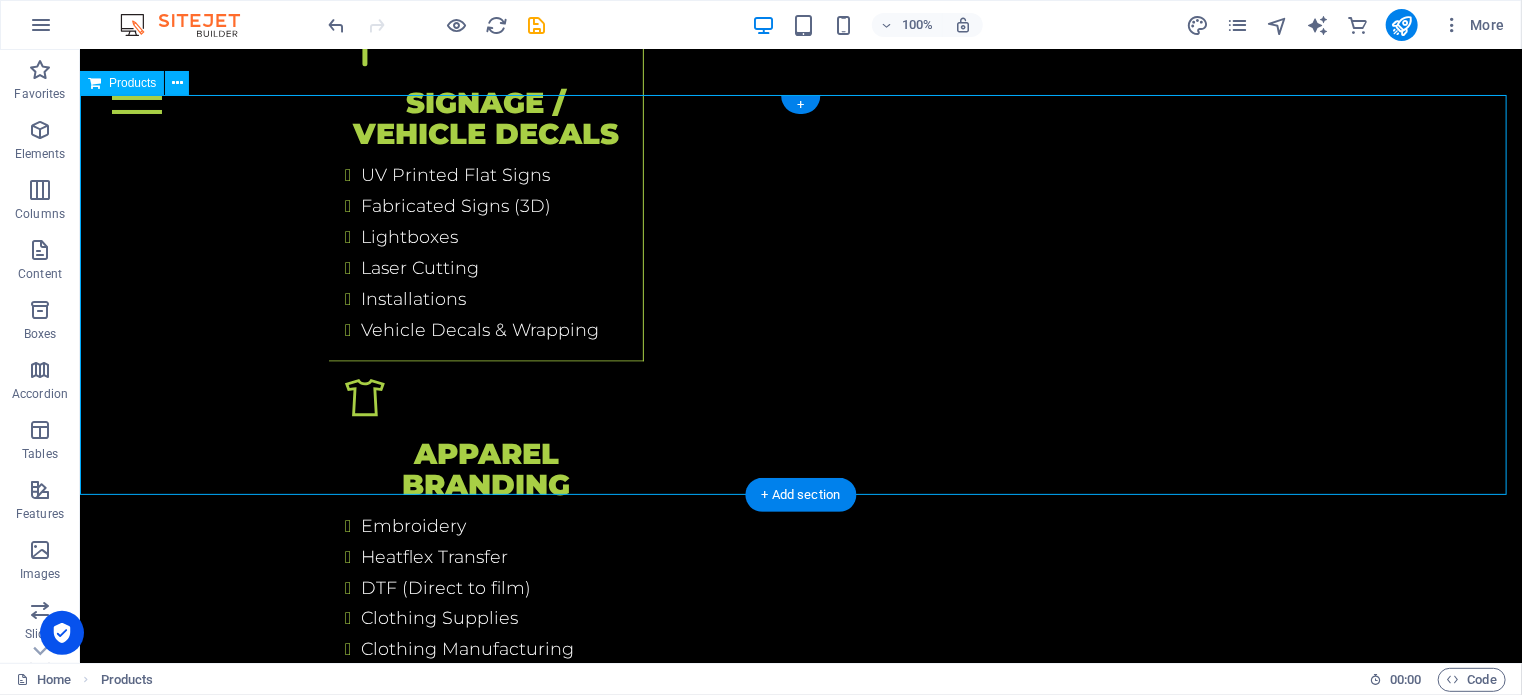 click on "The store is closed for maintenance" at bounding box center (800, 4212) 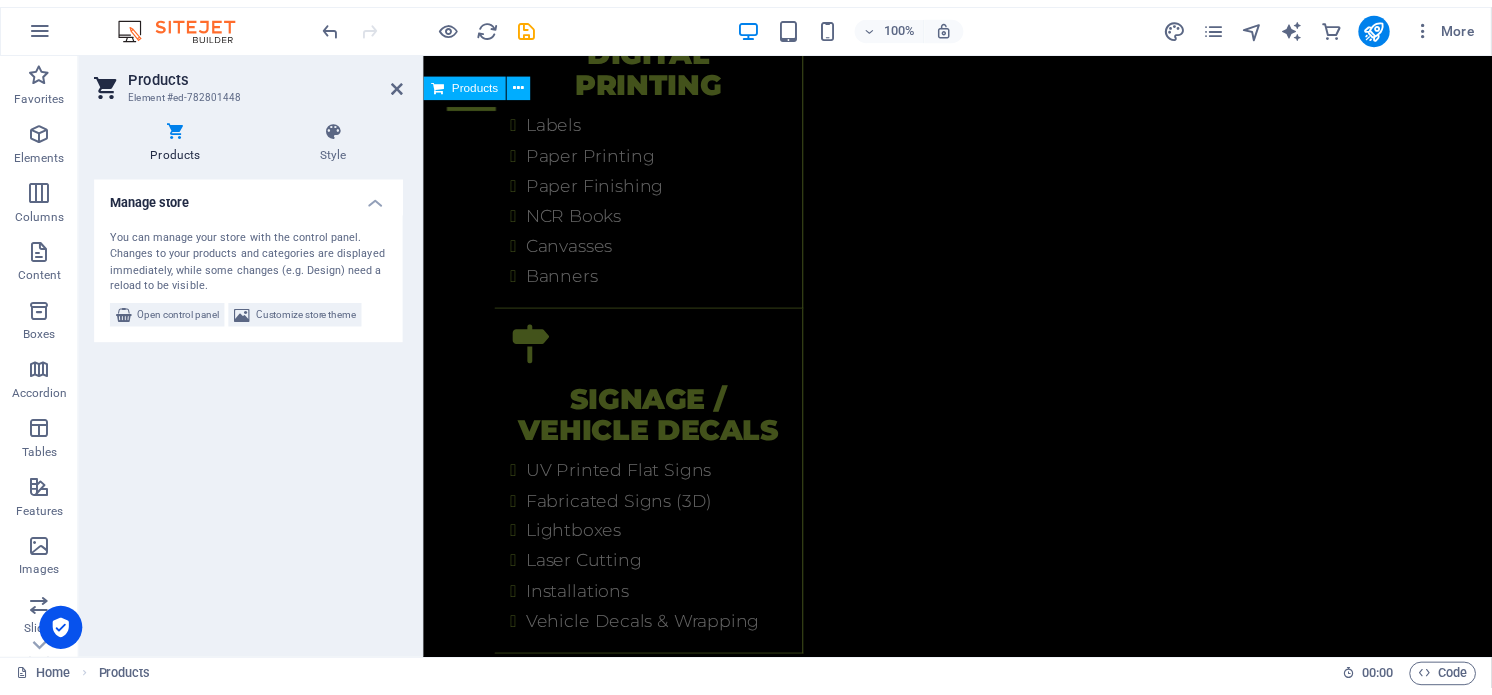 scroll, scrollTop: 6094, scrollLeft: 0, axis: vertical 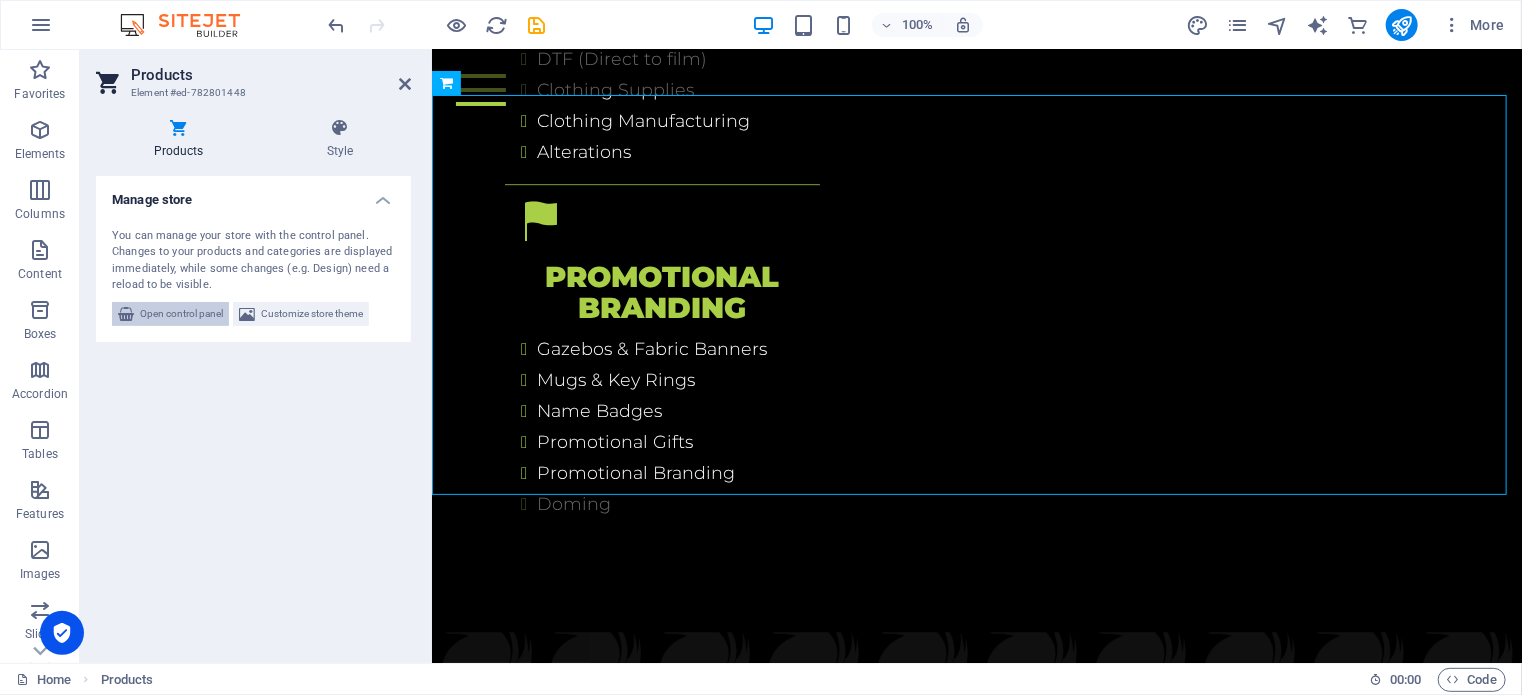 click on "Open control panel" at bounding box center [181, 314] 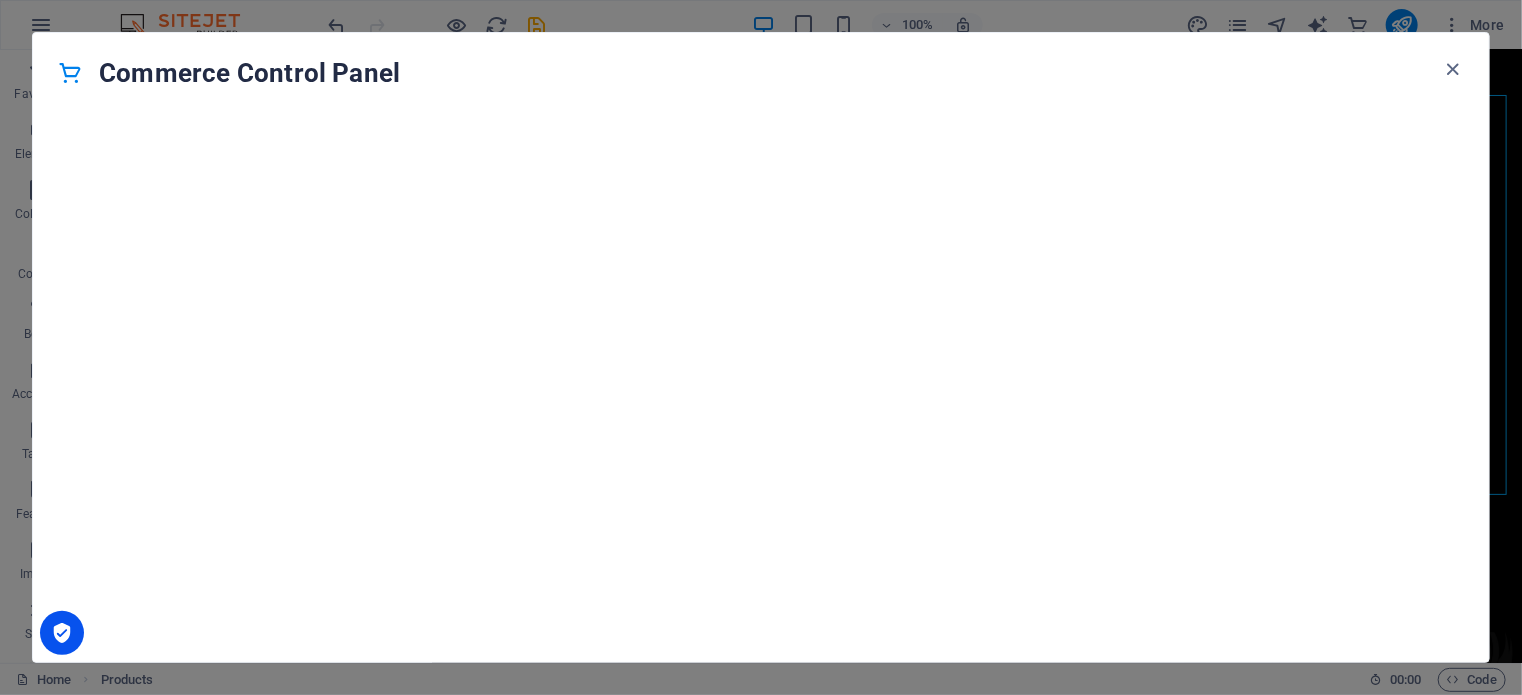click at bounding box center [8, 8] 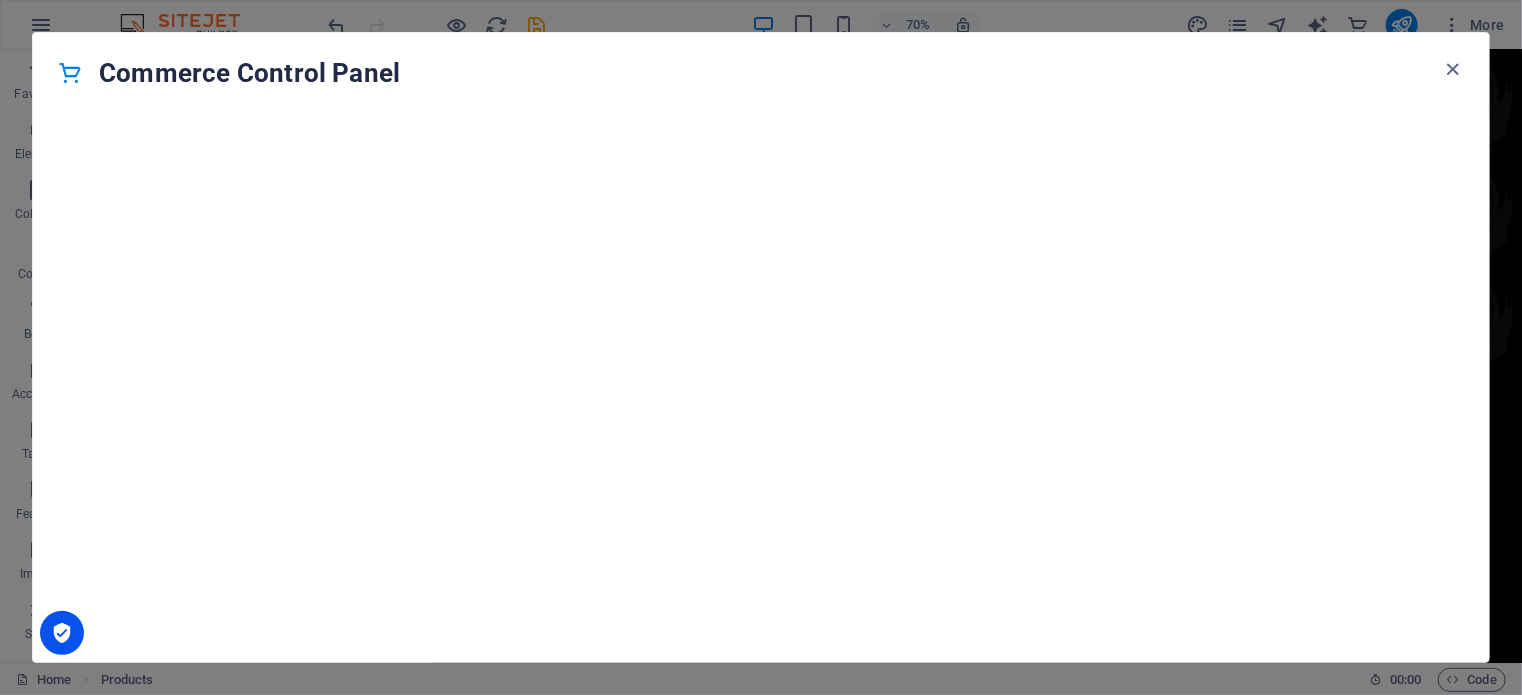 scroll, scrollTop: 6094, scrollLeft: 0, axis: vertical 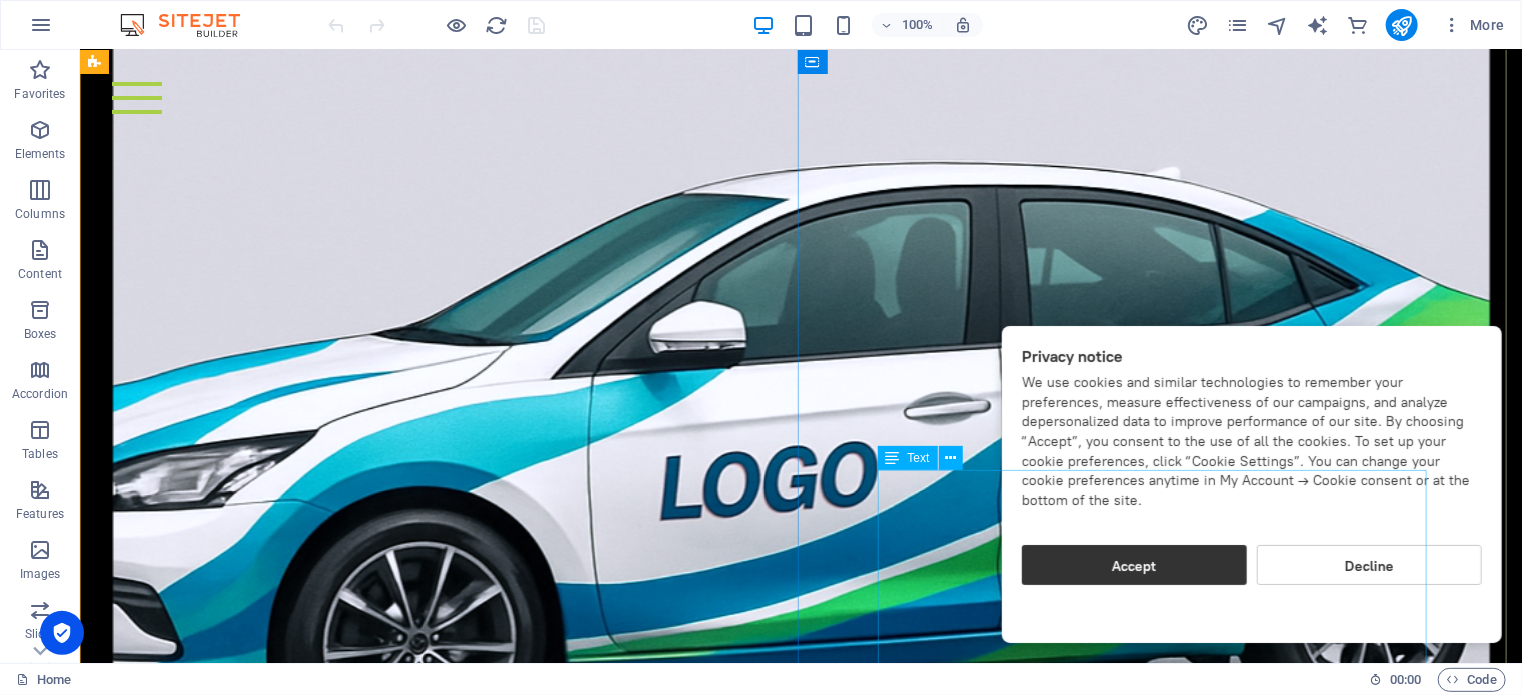 click on "Effective branding cultivates an environment of trust and reliability. When consumers consistently encounter positive experiences and messaging associated with a brand, they develop a sense of loyalty. This loyalty is invaluable, as it not only encourages repeat purchases but also transforms customers into brand advocates. In a world saturated with choices, a trusted brand provides a comforting assurance of quality and consistency, making it the preferred option time and again." at bounding box center [800, 3132] 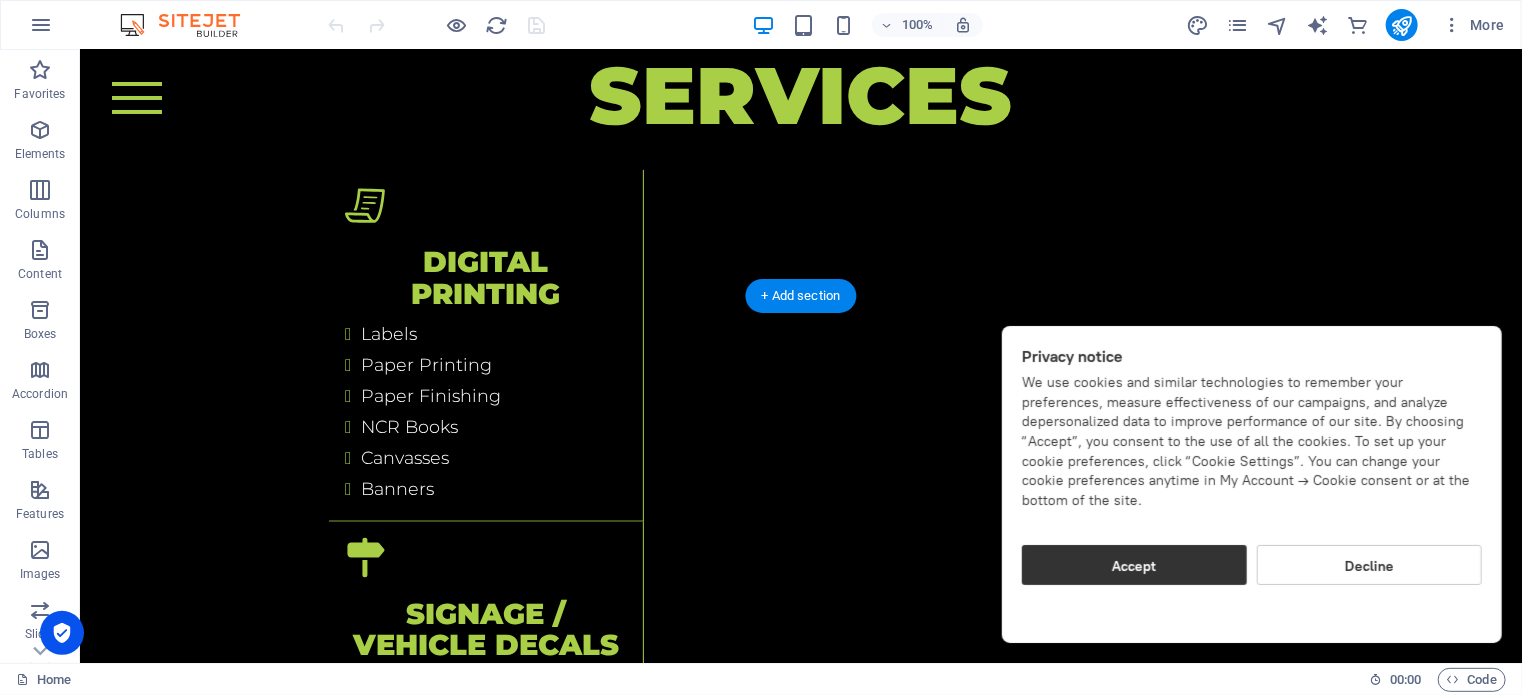 scroll, scrollTop: 5256, scrollLeft: 0, axis: vertical 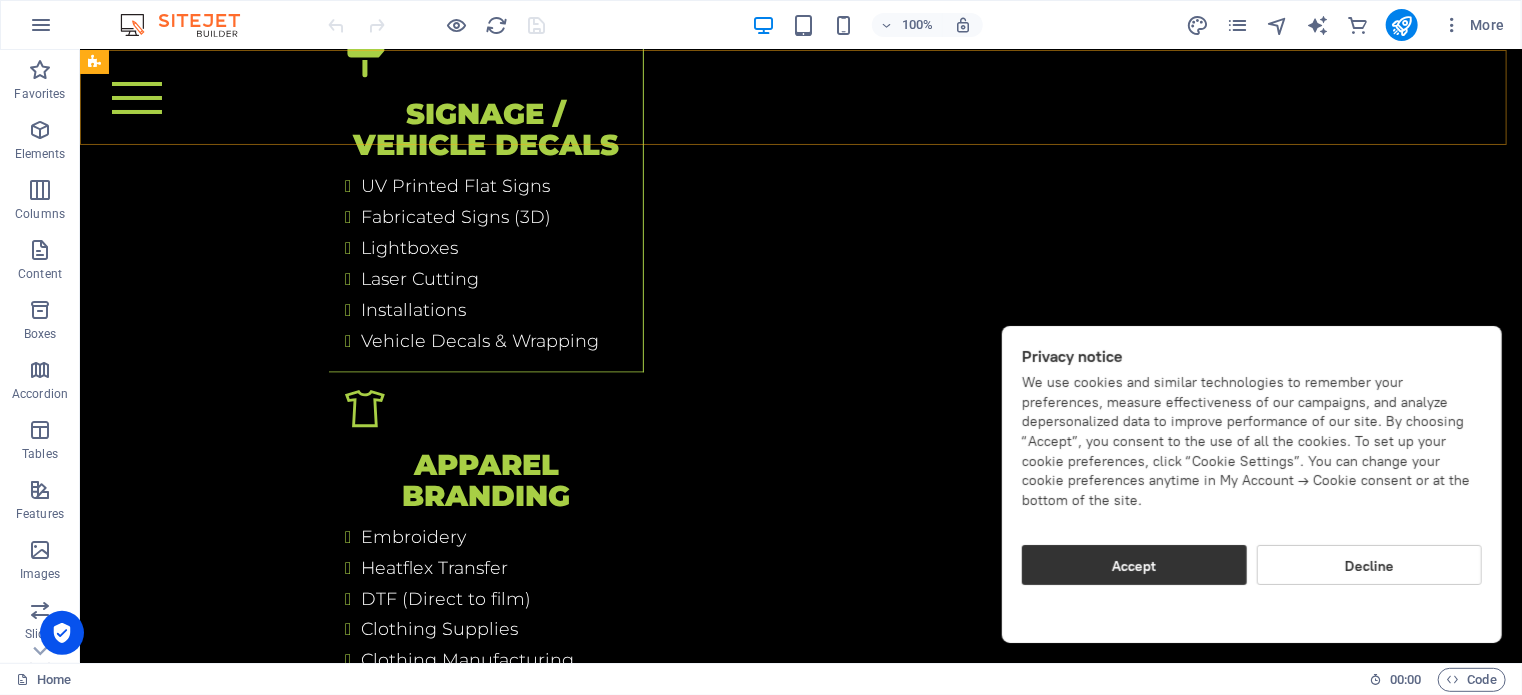 click on "Home Branding  Services About  Order Contact" at bounding box center [800, 96] 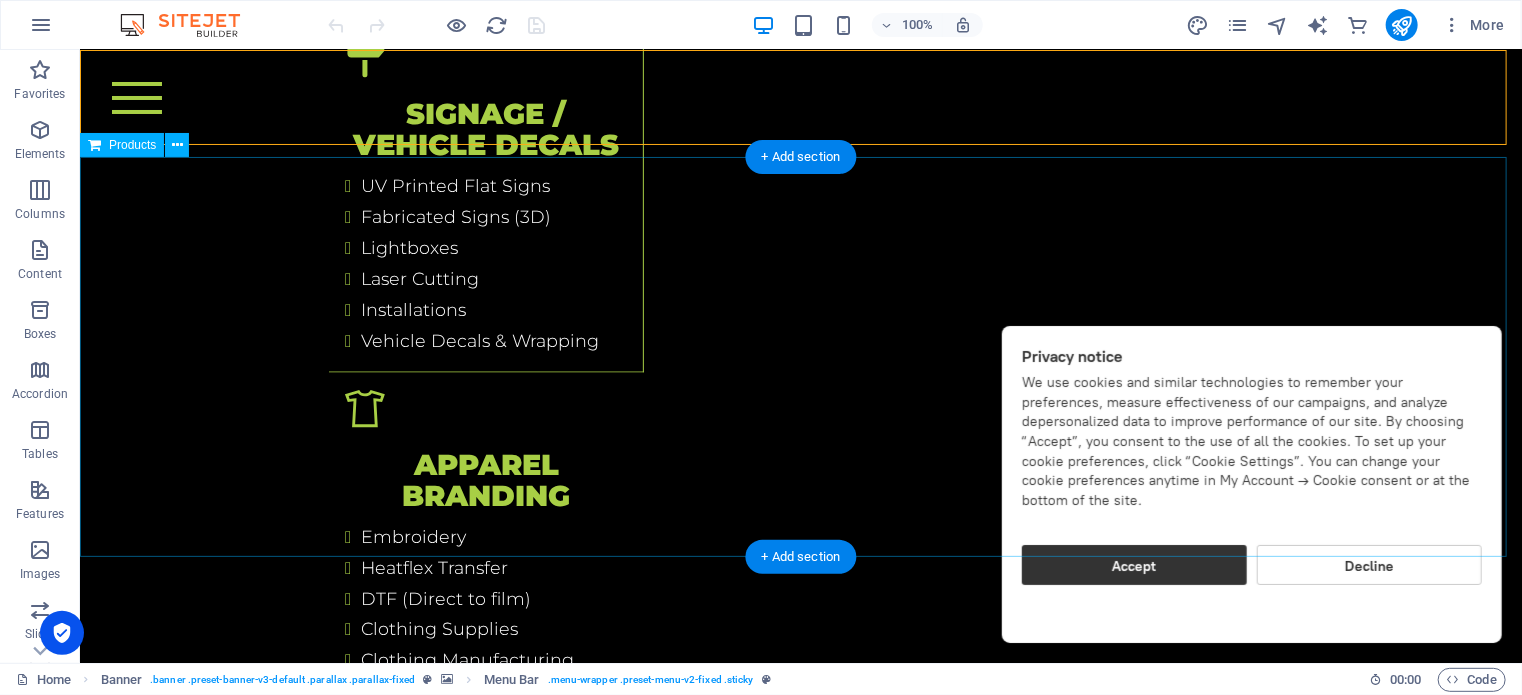 click on "Digital Printing Digital Printing Signage Signage Apparal Branding Apparal Branding Promotional Branding Promotional Branding  My Account   Track Orders   Favorites   Shopping Bag  Display prices in: ZAR Privacy notice We use cookies and similar technologies to remember your preferences, measure effectiveness of our campaigns, and analyze depersonalized data to improve performance of our site. By choosing “Accept”, you consent to the use of all the cookies. To set up your cookie preferences, click “Cookie Settings”. You can change your cookie preferences anytime in My Account → Cookie consent or at the bottom of the site. Accept Decline Cookie Settings" at bounding box center (800, 4274) 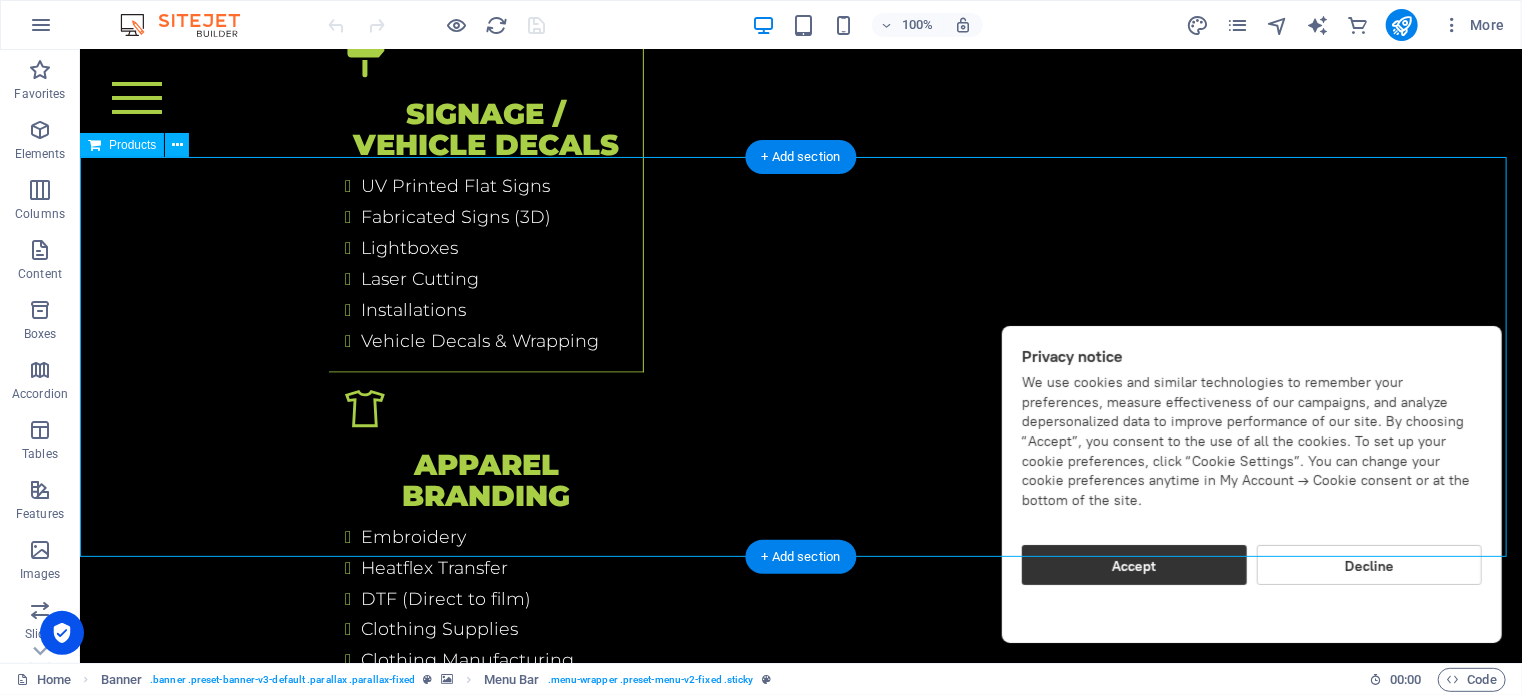 click on "Digital Printing Digital Printing Signage Signage Apparal Branding Apparal Branding Promotional Branding Promotional Branding  My Account   Track Orders   Favorites   Shopping Bag  Display prices in: ZAR Privacy notice We use cookies and similar technologies to remember your preferences, measure effectiveness of our campaigns, and analyze depersonalized data to improve performance of our site. By choosing “Accept”, you consent to the use of all the cookies. To set up your cookie preferences, click “Cookie Settings”. You can change your cookie preferences anytime in My Account → Cookie consent or at the bottom of the site. Accept Decline Cookie Settings" at bounding box center (800, 4274) 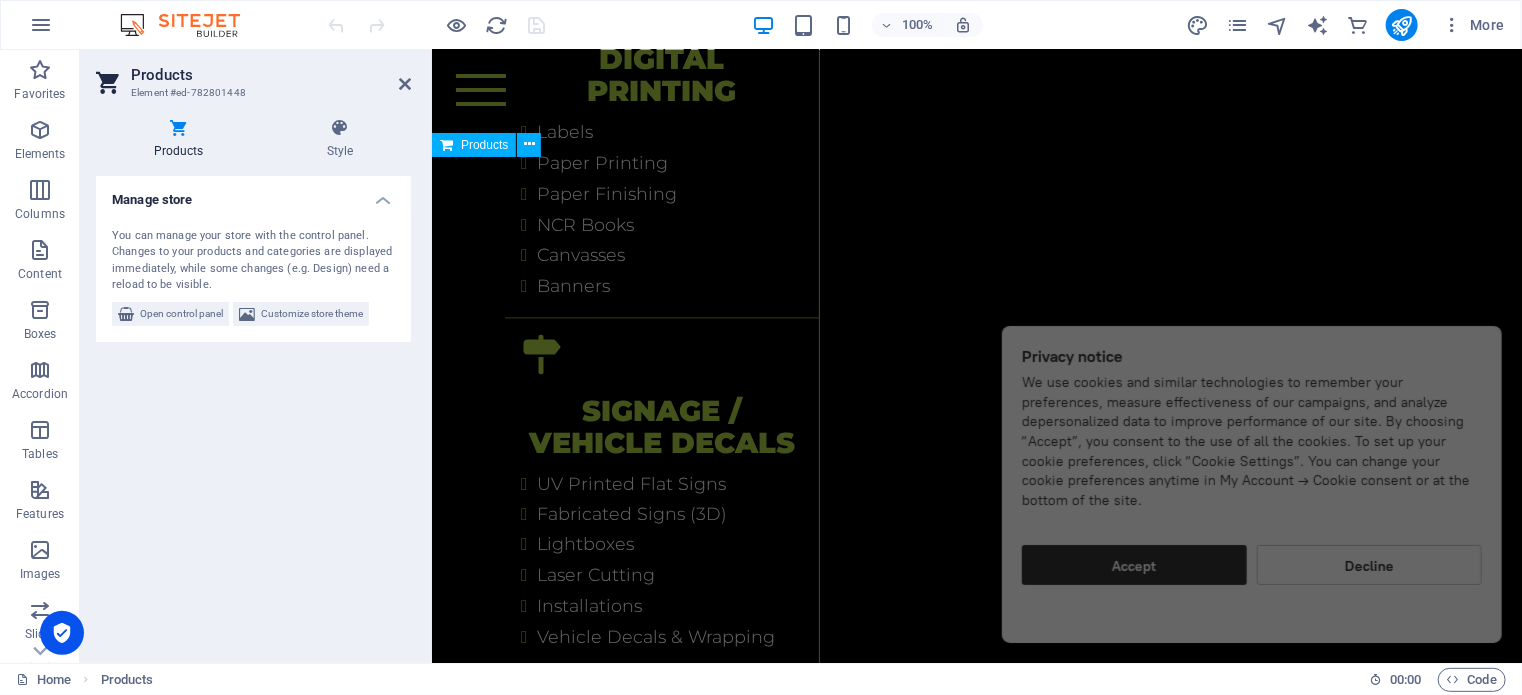 scroll, scrollTop: 6084, scrollLeft: 0, axis: vertical 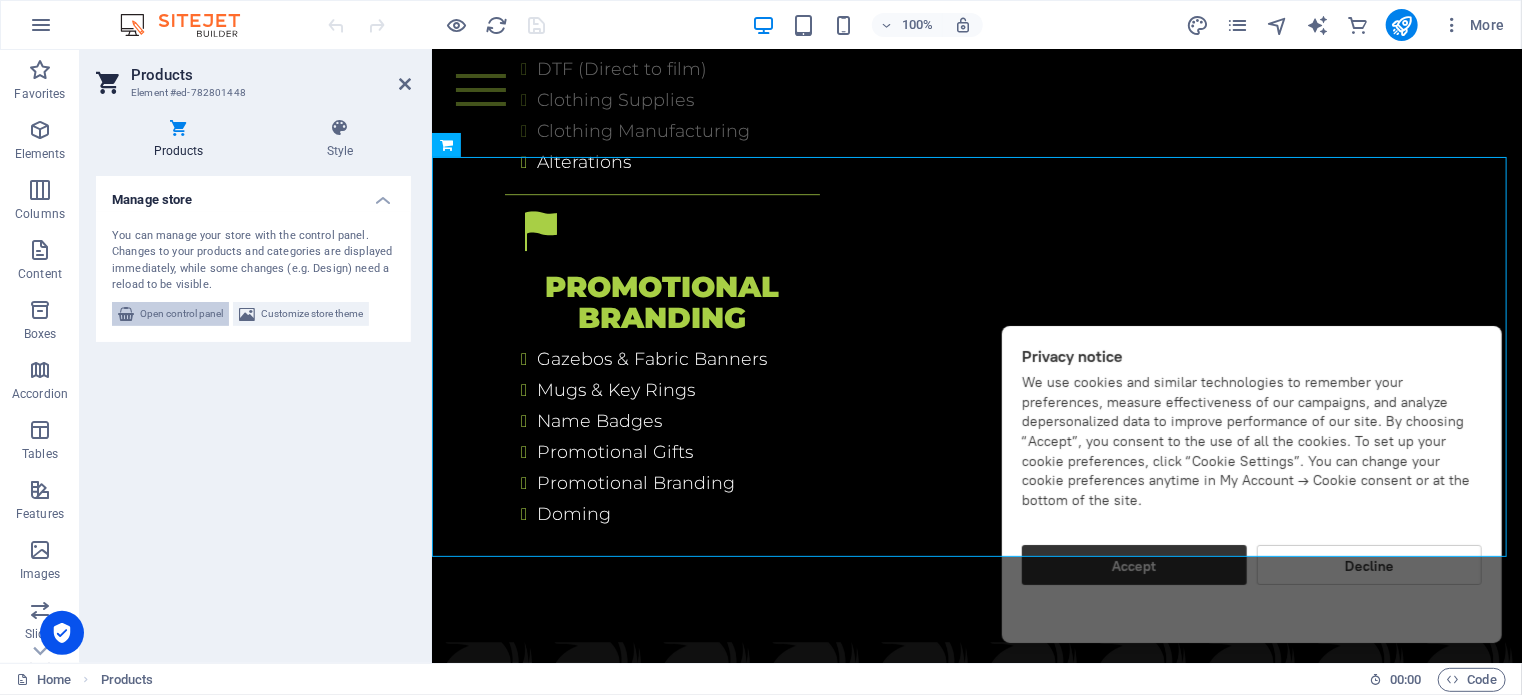 click on "Open control panel" at bounding box center [181, 314] 